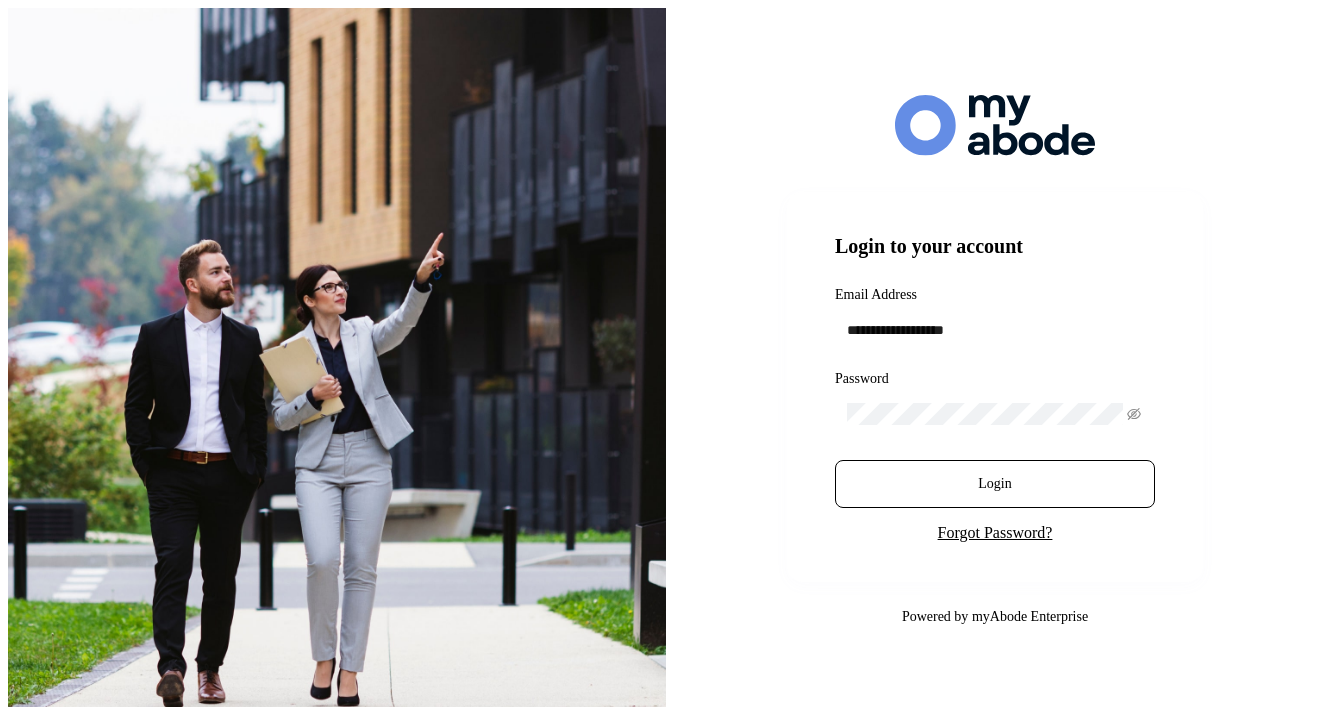 scroll, scrollTop: 0, scrollLeft: 0, axis: both 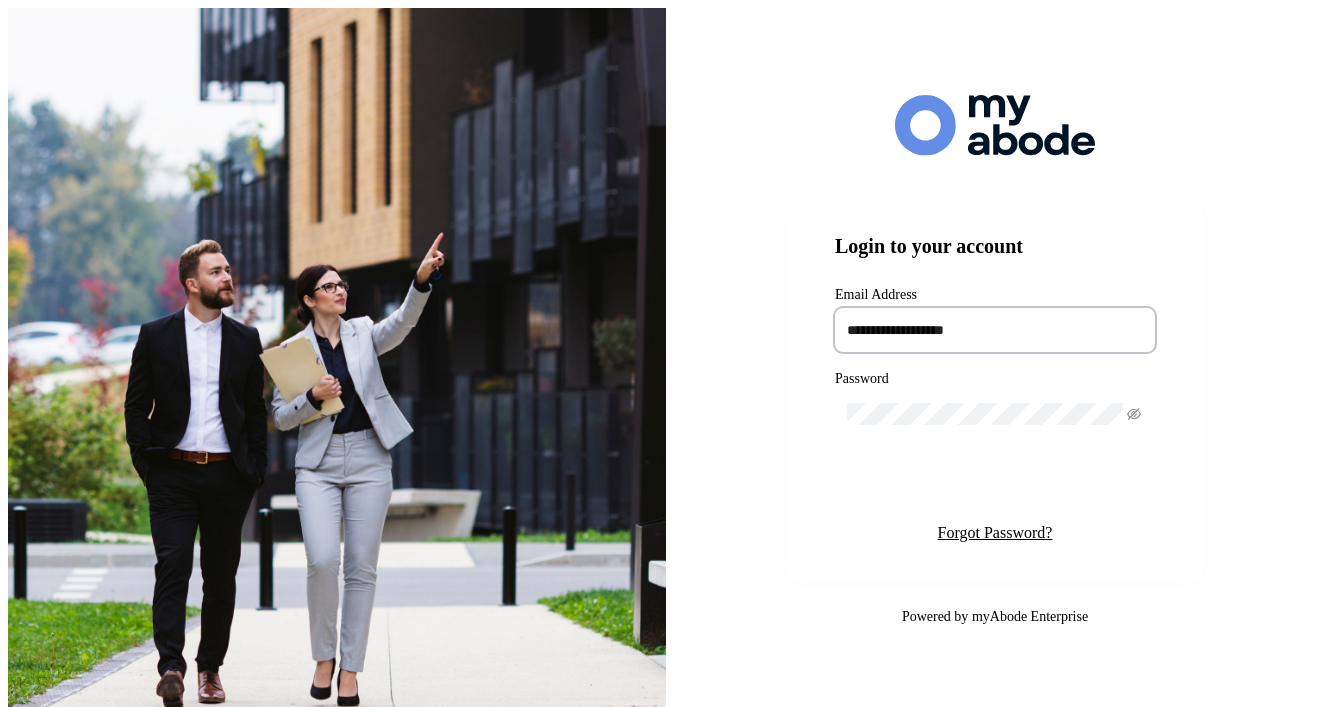 type on "**********" 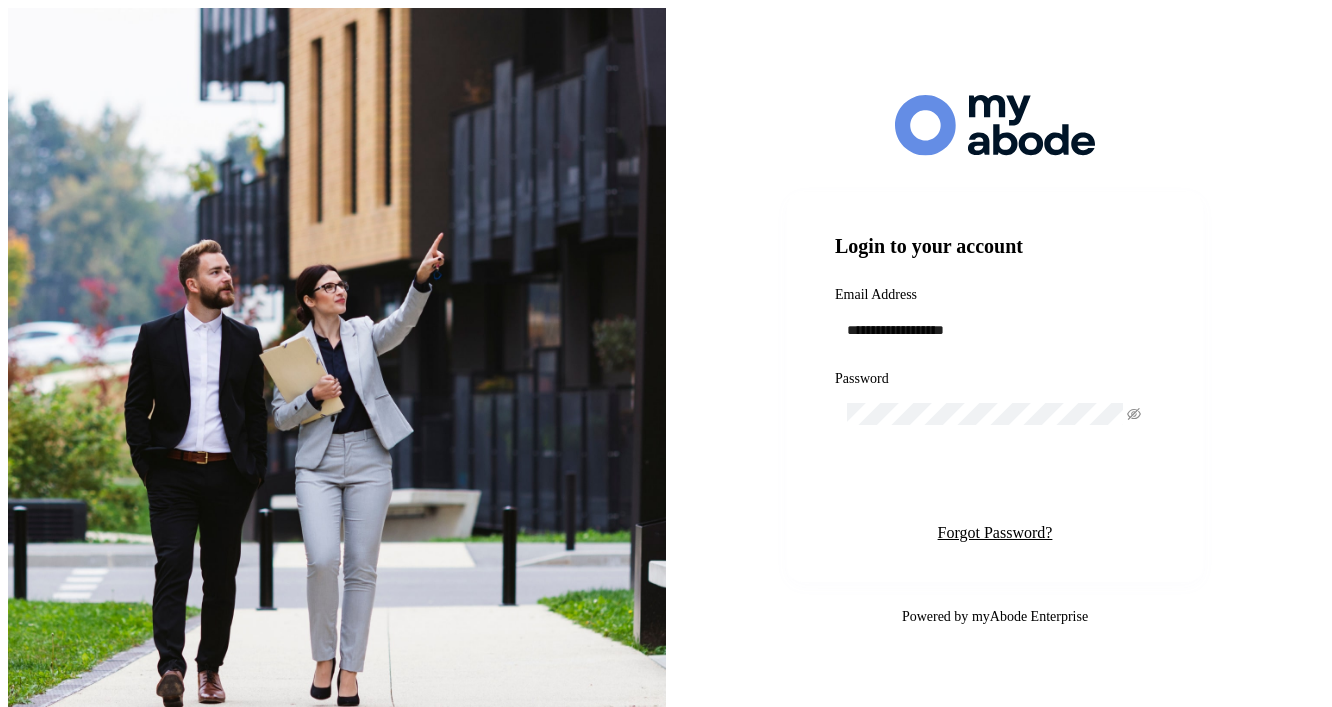 click on "Login" at bounding box center [995, 484] 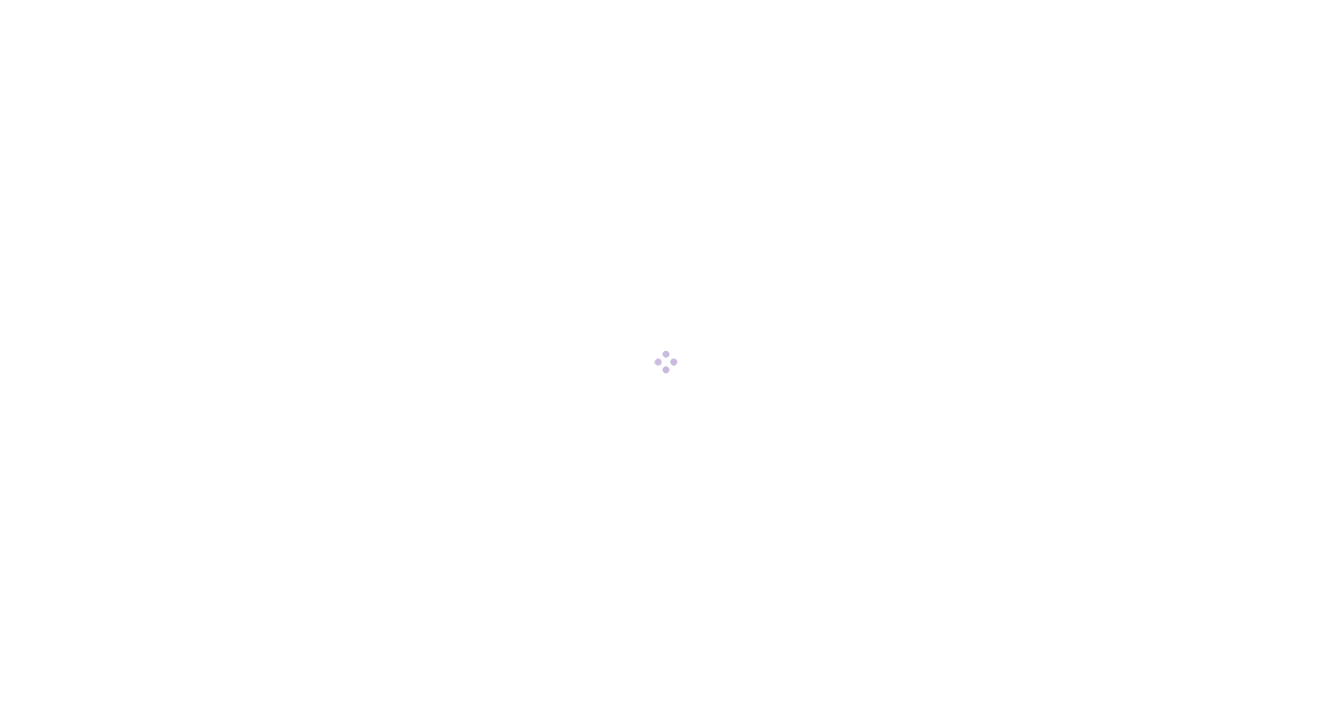 scroll, scrollTop: 0, scrollLeft: 0, axis: both 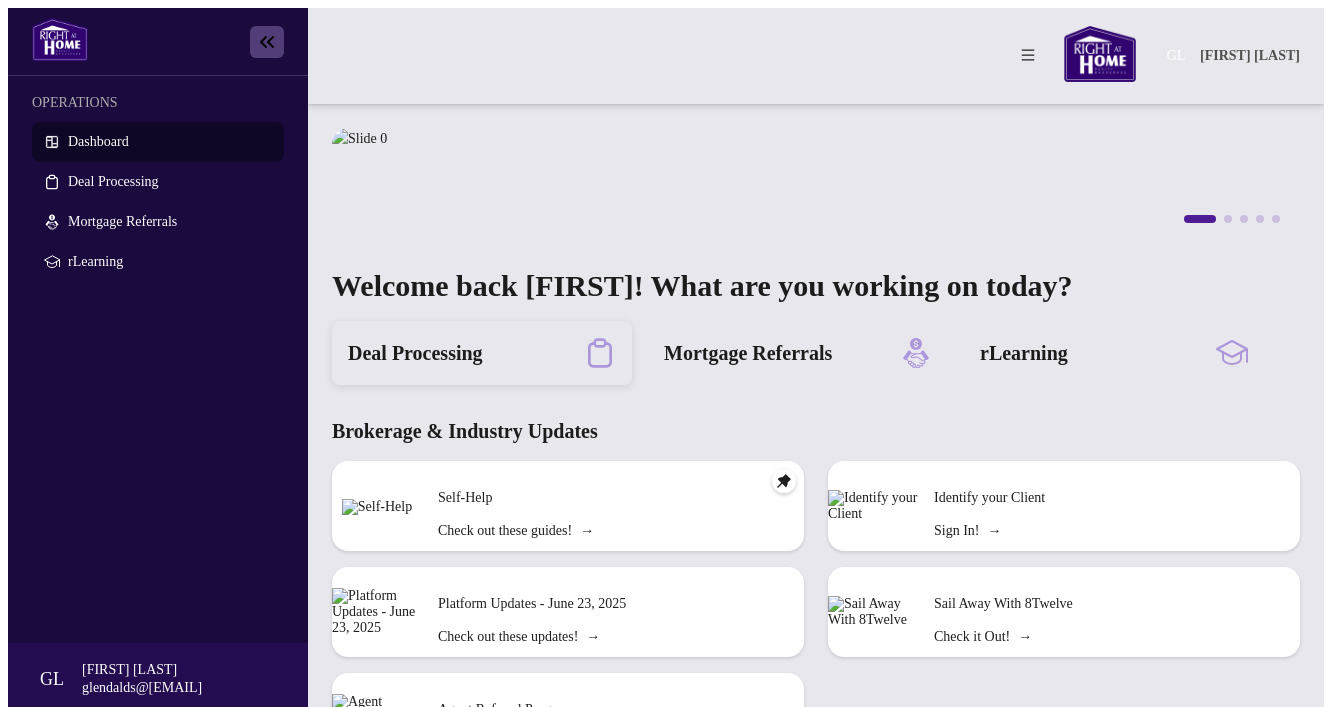 click on "Deal Processing" at bounding box center (415, 353) 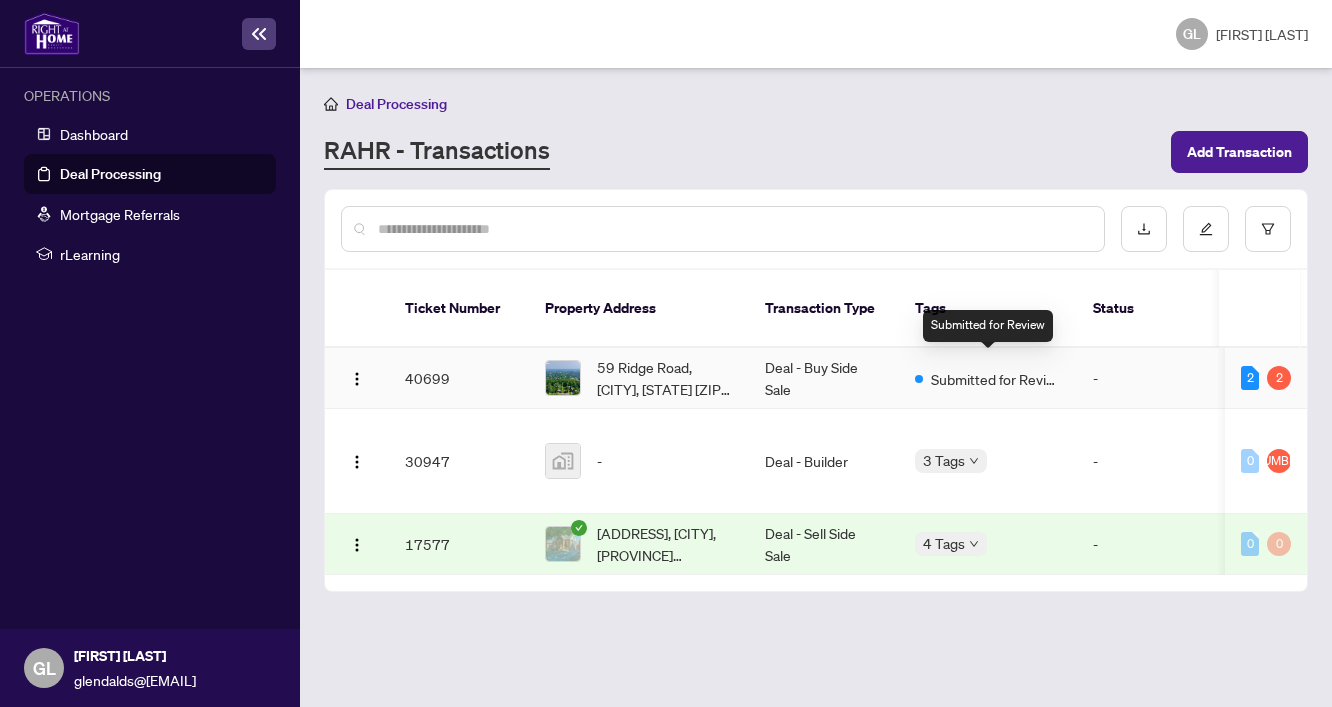 click on "Submitted for Review" at bounding box center (996, 379) 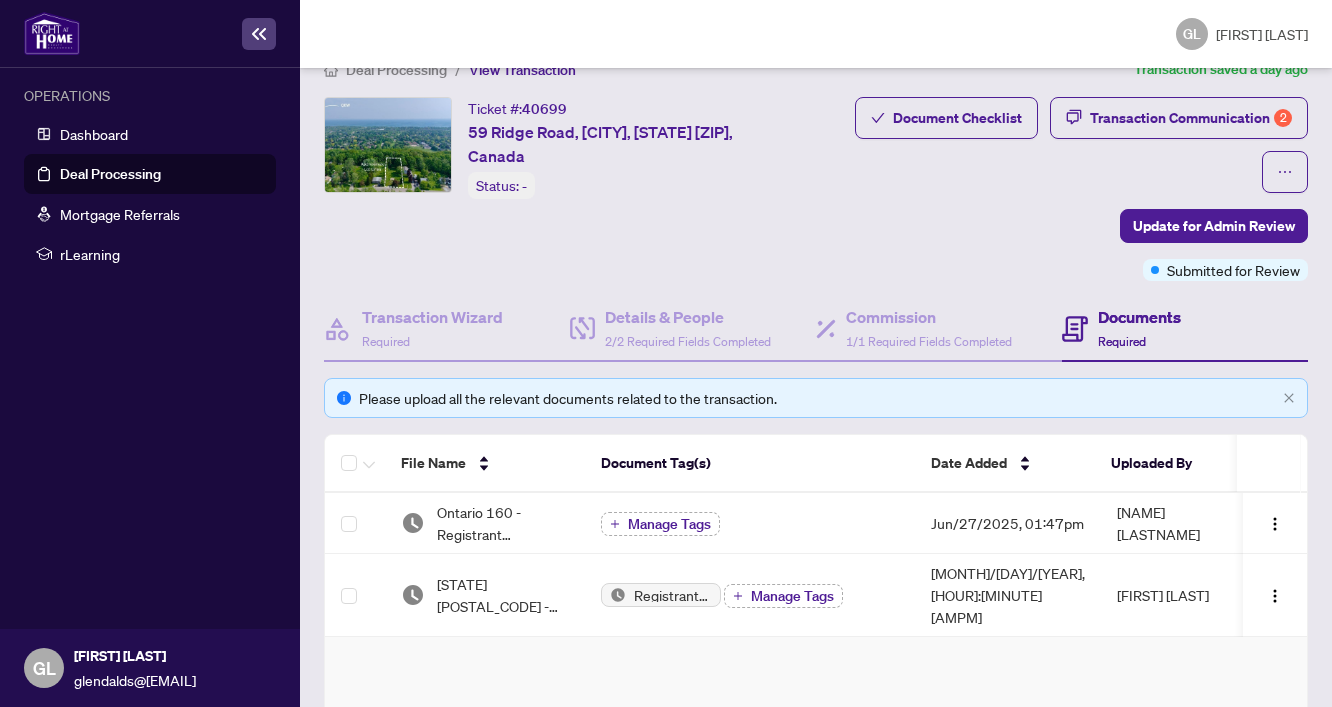 scroll, scrollTop: 205, scrollLeft: 0, axis: vertical 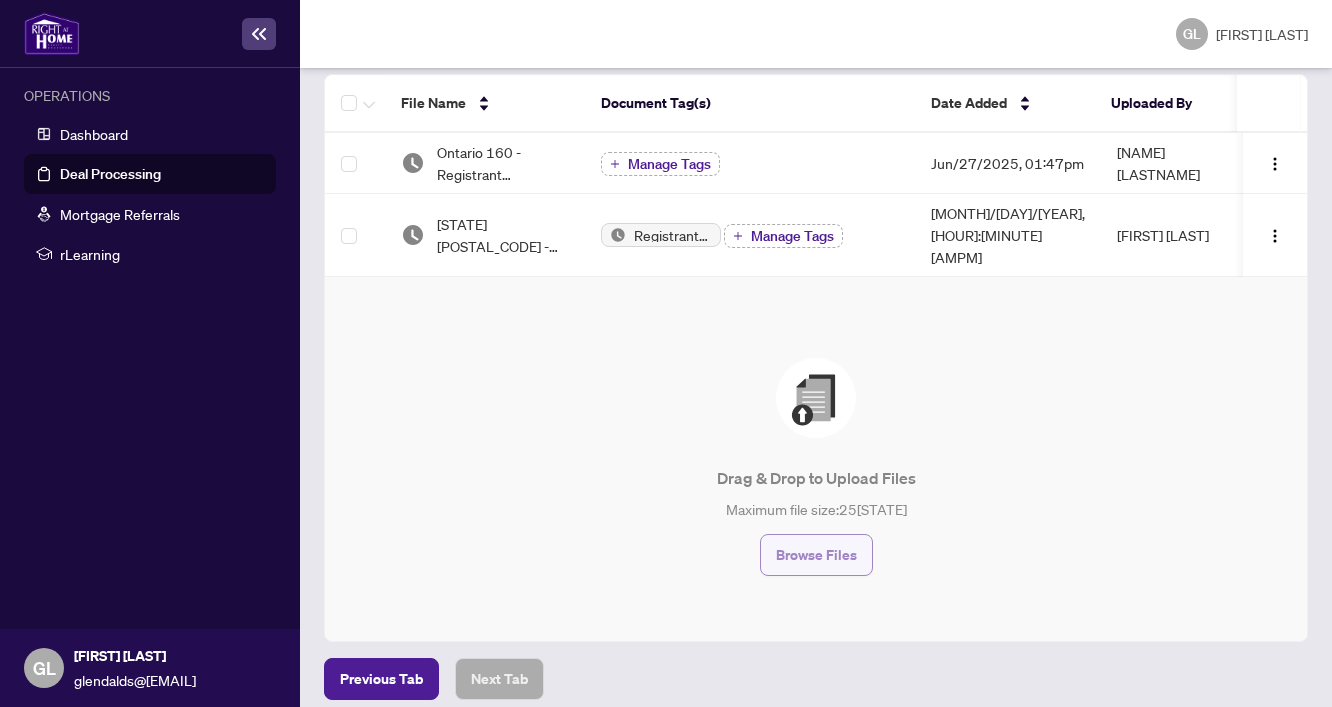 click on "Browse Files" at bounding box center [816, 555] 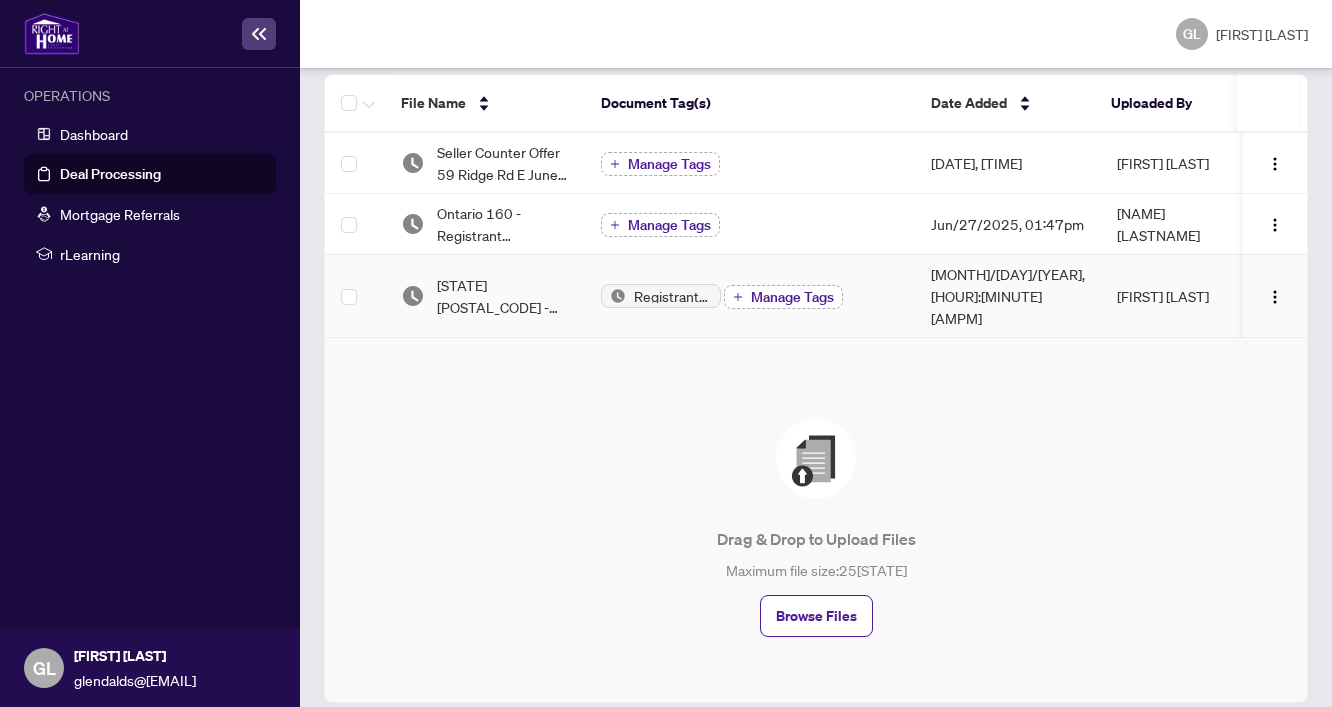 click on "Manage Tags" at bounding box center (792, 297) 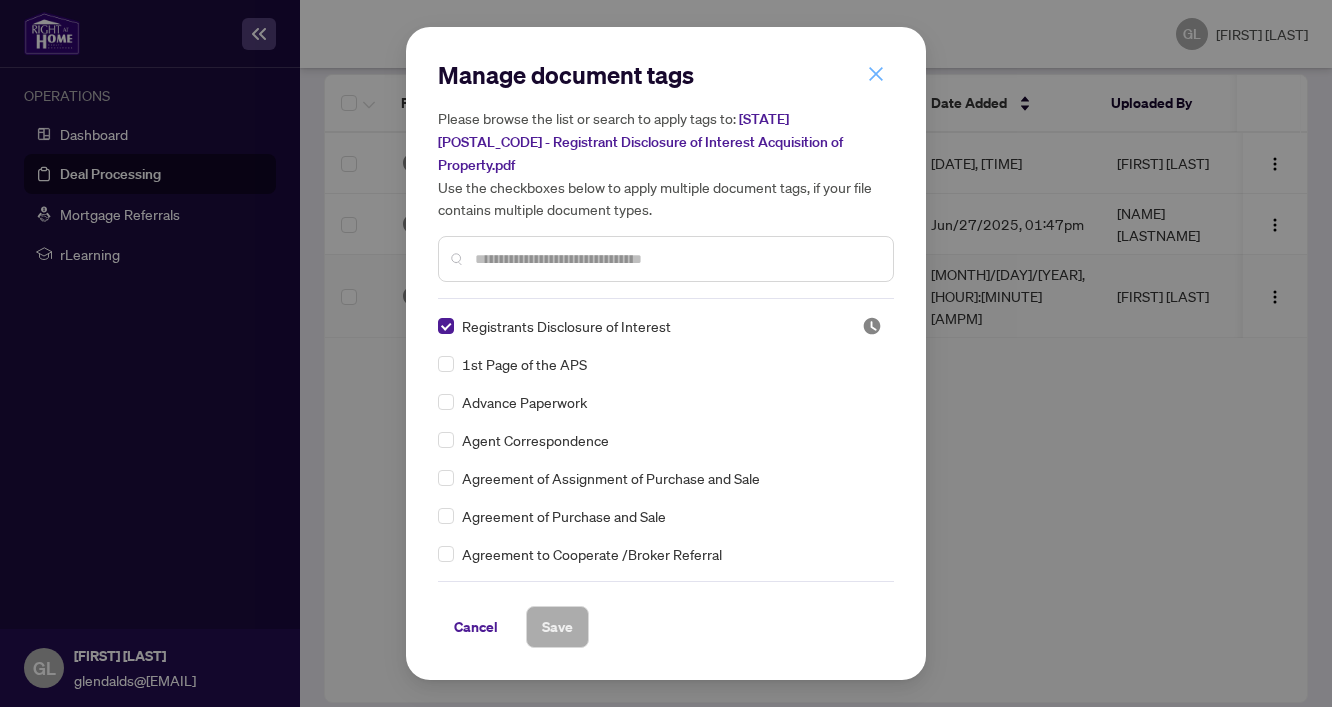 click at bounding box center (876, 74) 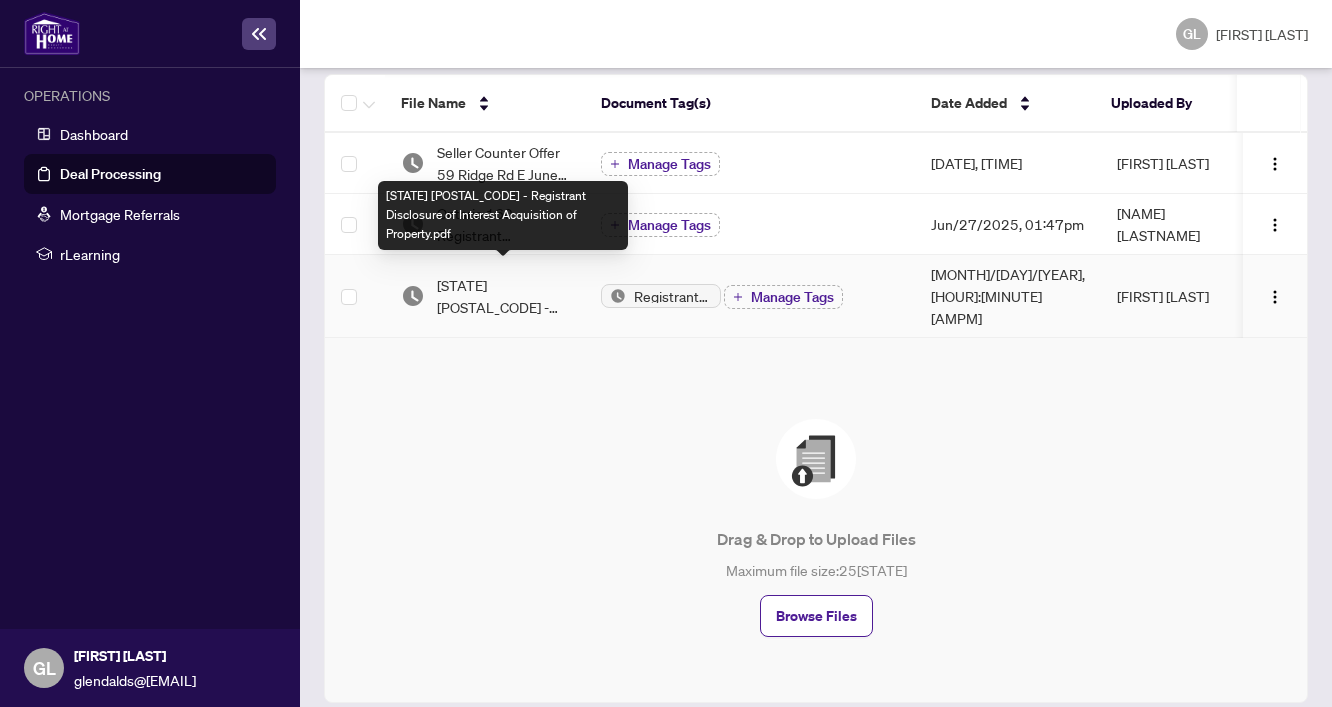 click on "[STATE] [POSTAL_CODE] - Registrant Disclosure of Interest Acquisition of Property.pdf" at bounding box center [503, 296] 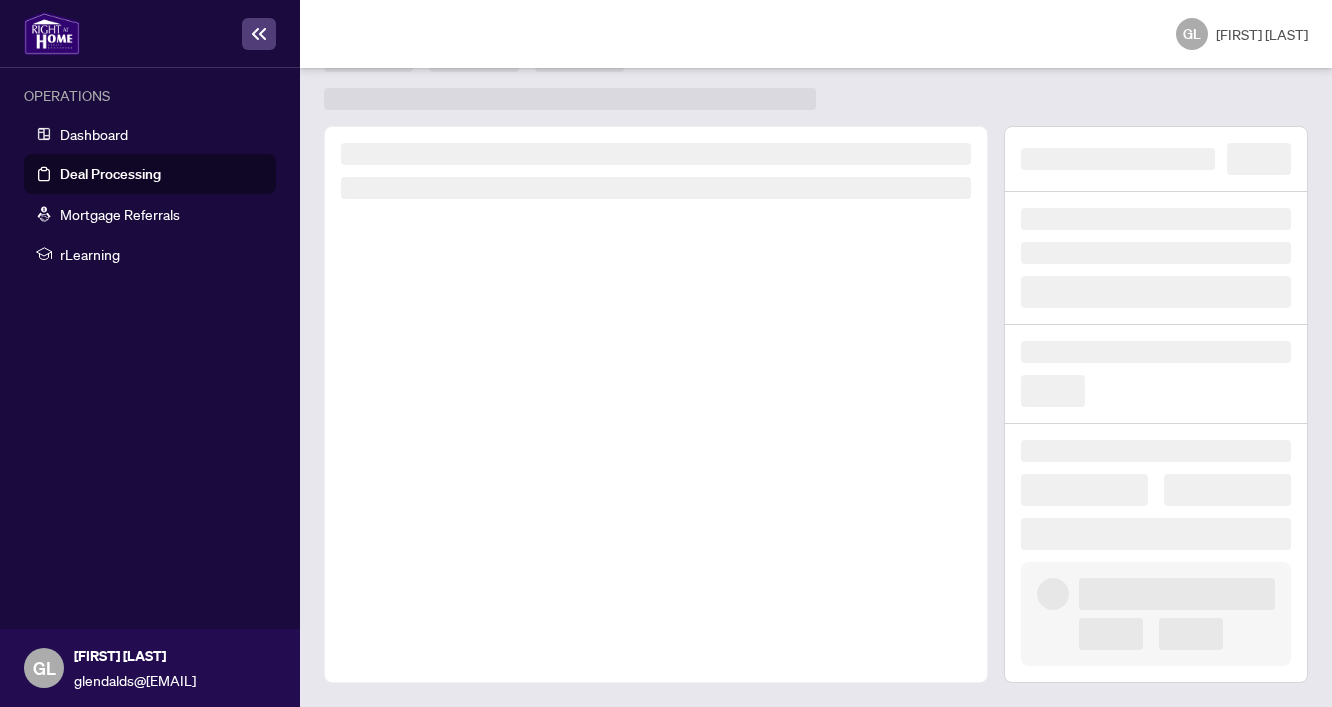 scroll, scrollTop: 0, scrollLeft: 0, axis: both 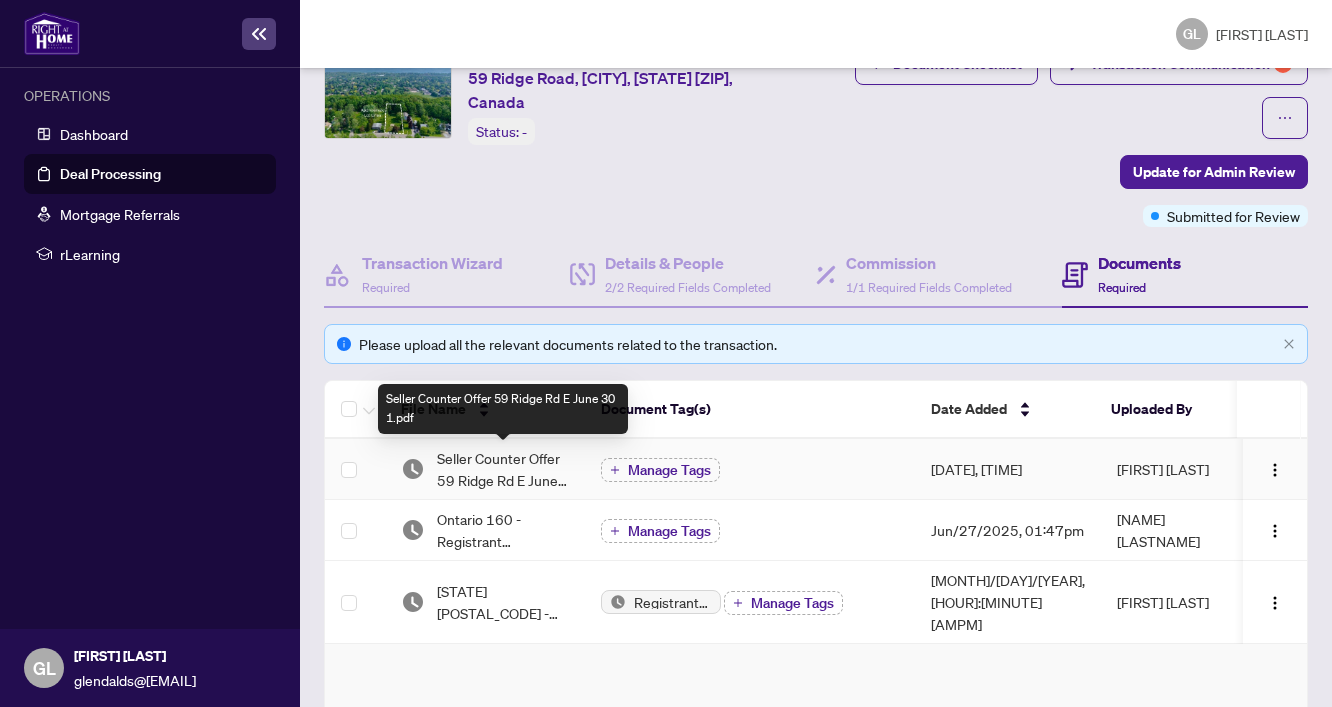 click on "Seller Counter Offer 59 Ridge Rd E June  30 1.pdf" at bounding box center (503, 469) 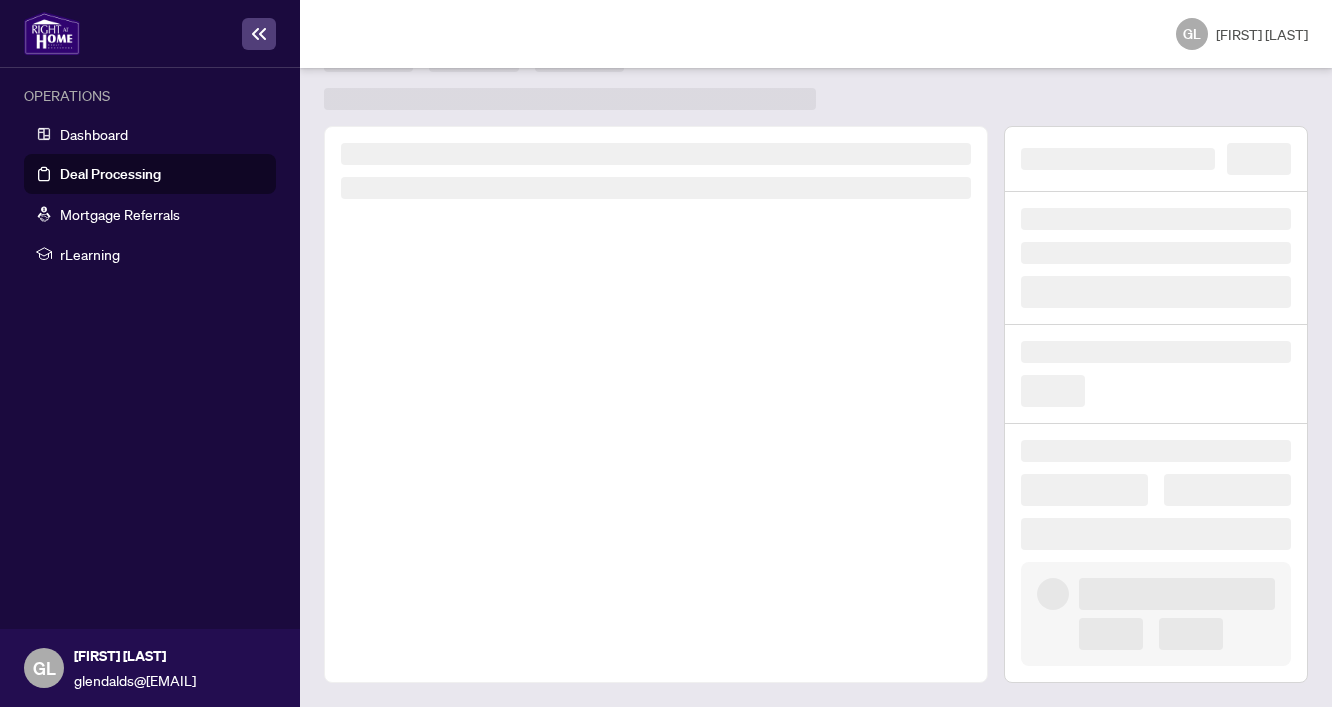 scroll, scrollTop: 0, scrollLeft: 0, axis: both 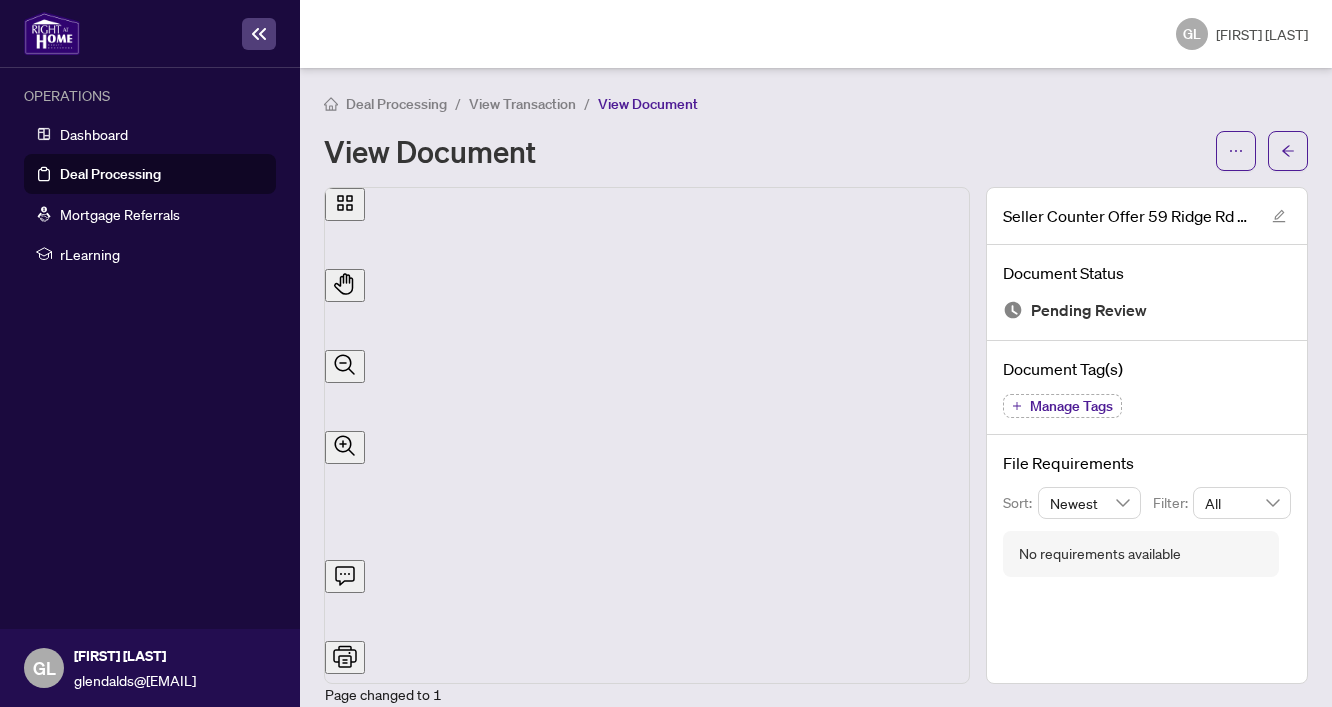 click on "Manage Tags" at bounding box center (1071, 406) 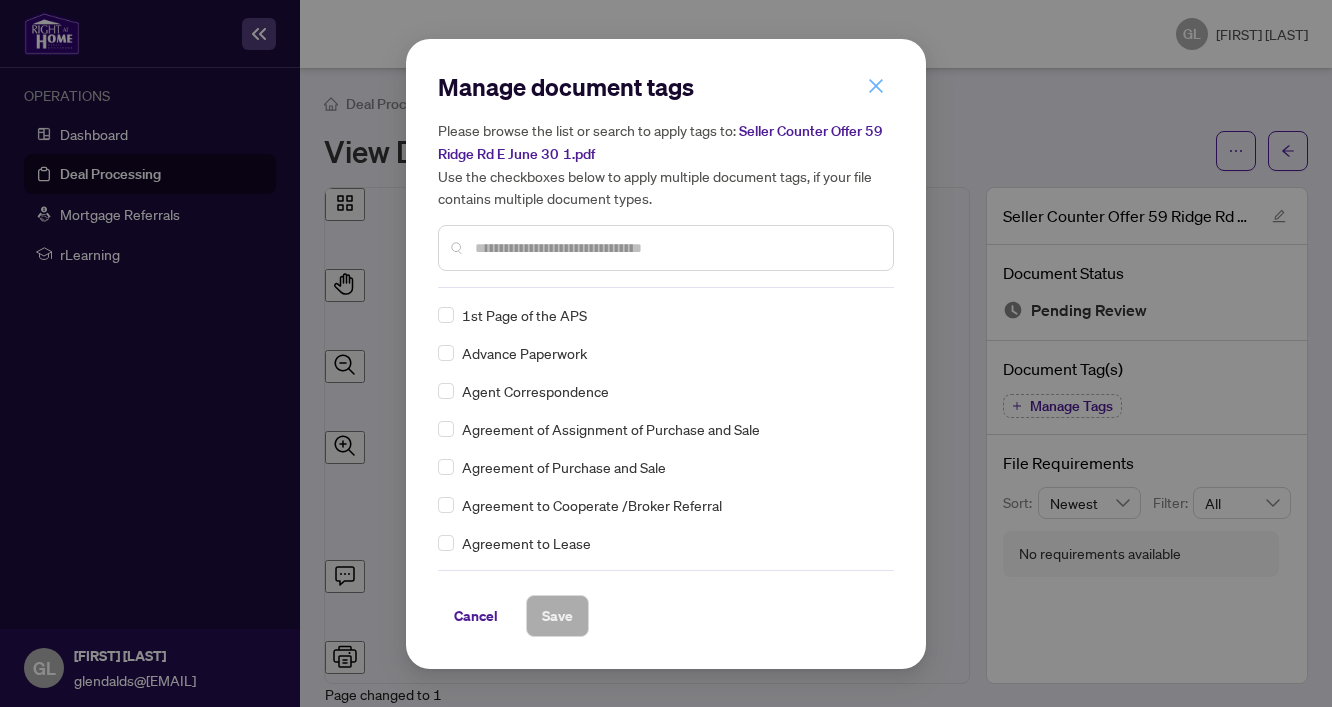 click at bounding box center (876, 86) 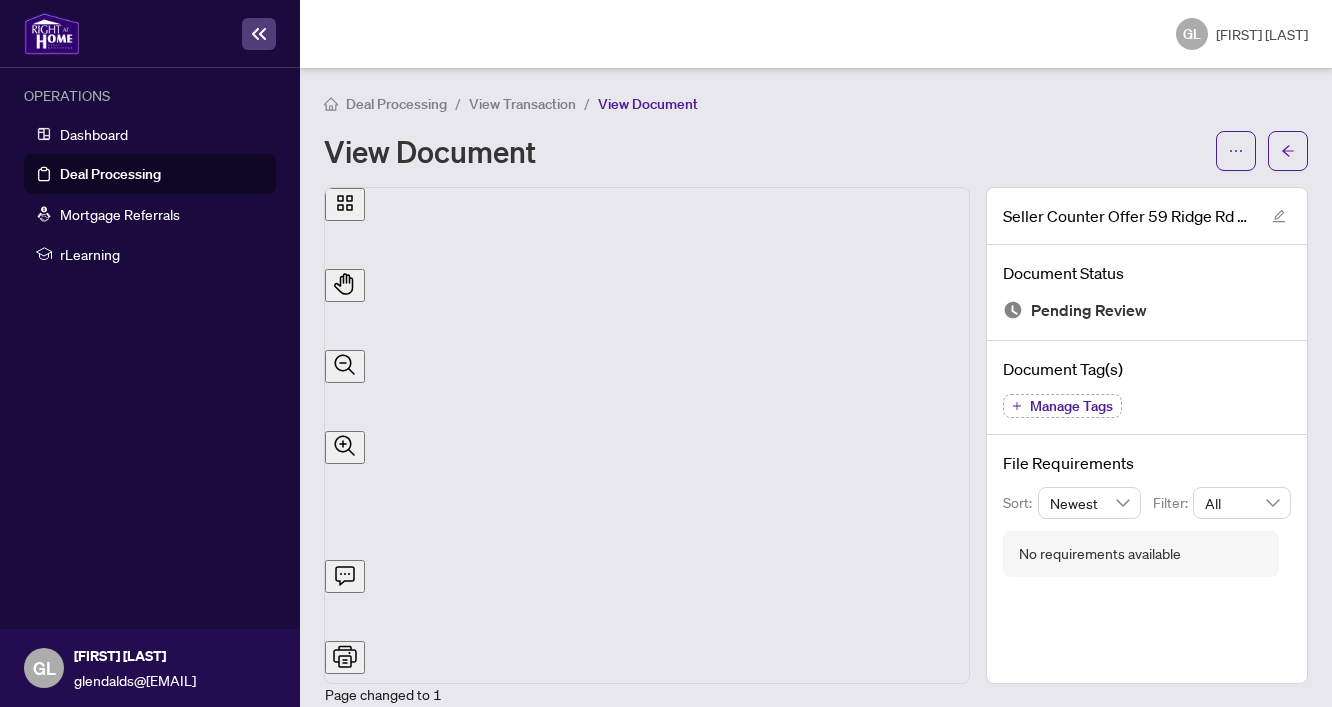scroll, scrollTop: 559, scrollLeft: 0, axis: vertical 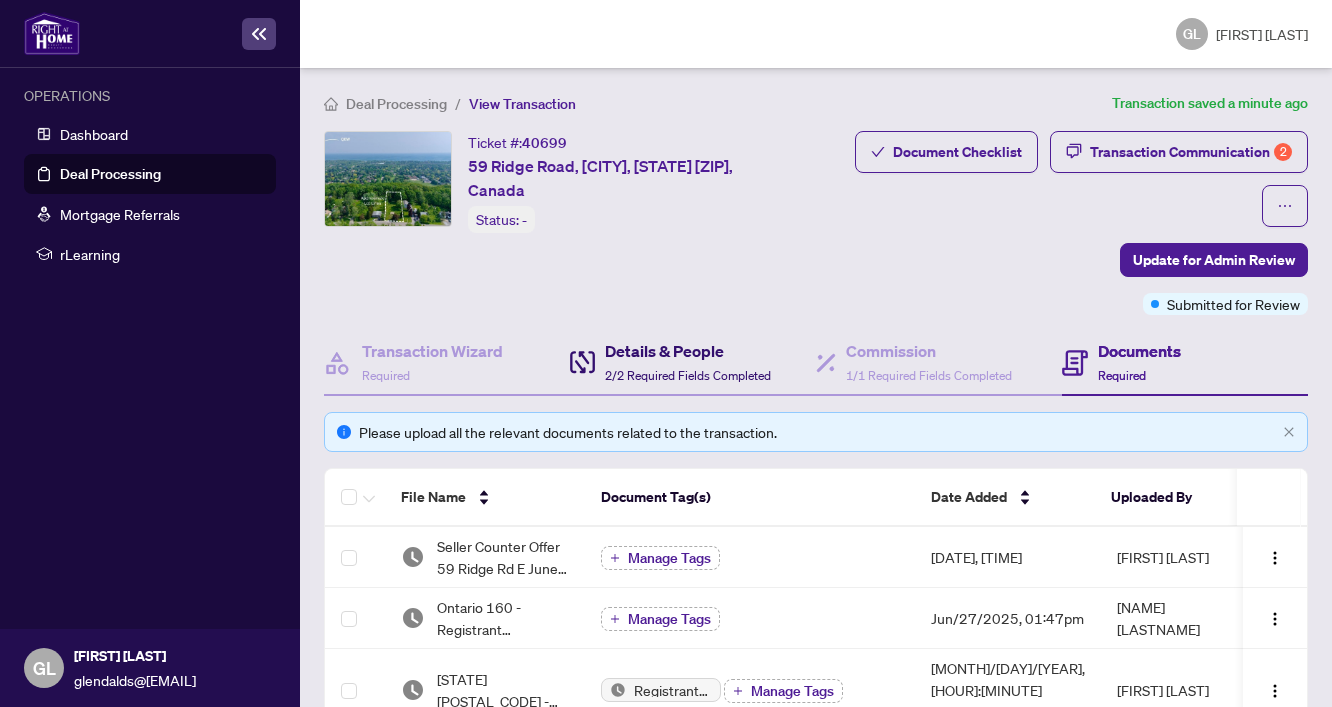 click on "Details & People" at bounding box center [688, 351] 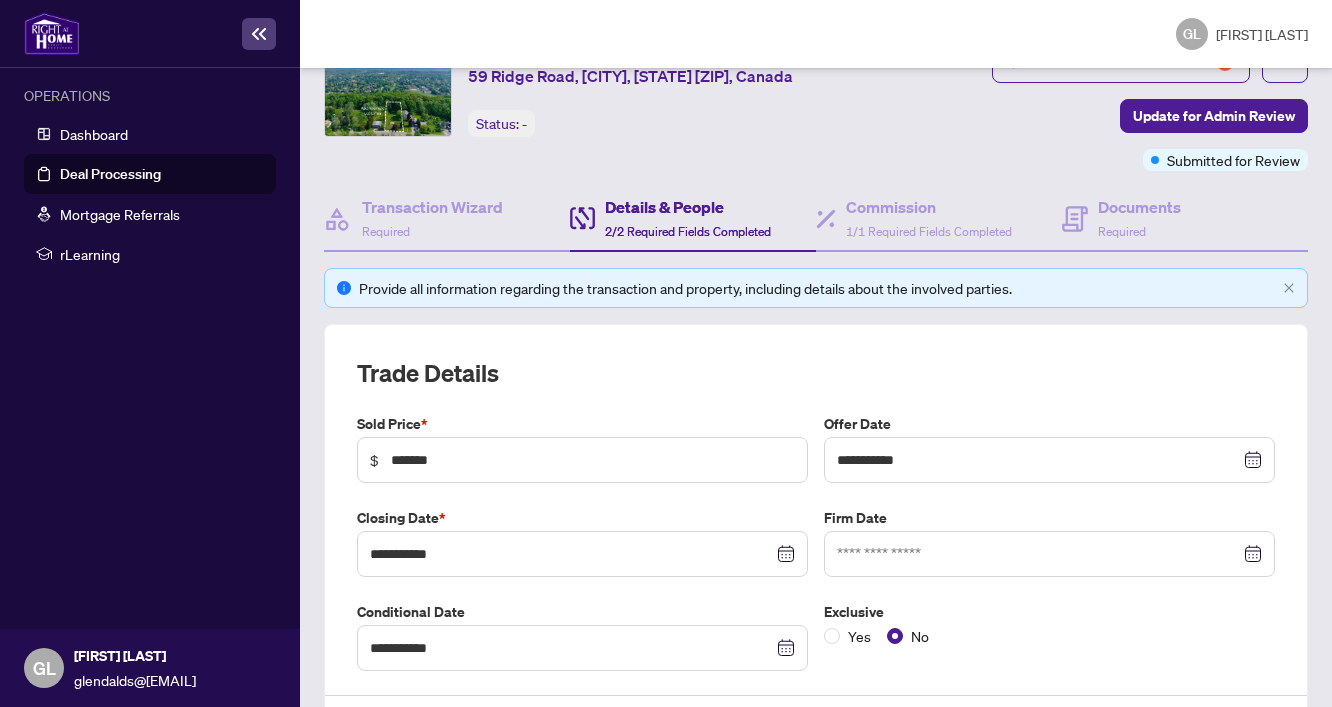 scroll, scrollTop: 91, scrollLeft: 0, axis: vertical 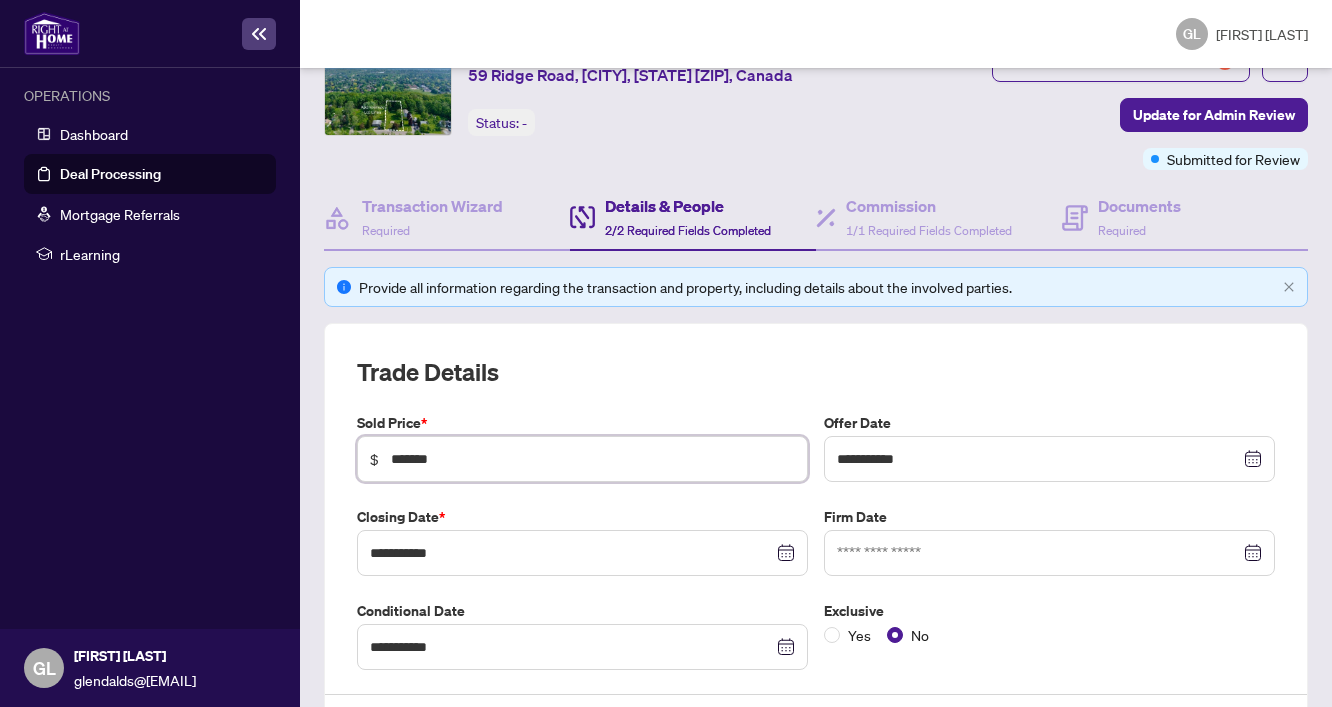 click on "*******" at bounding box center (593, 459) 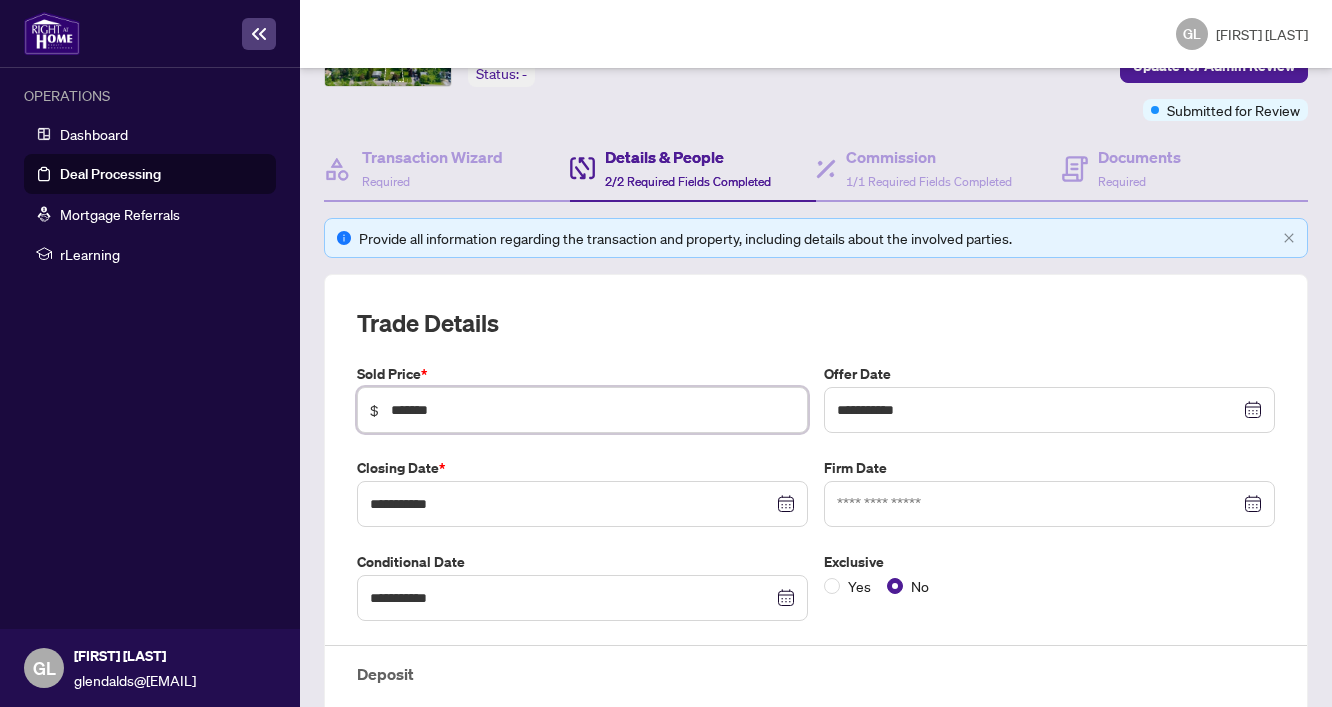 scroll, scrollTop: 142, scrollLeft: 0, axis: vertical 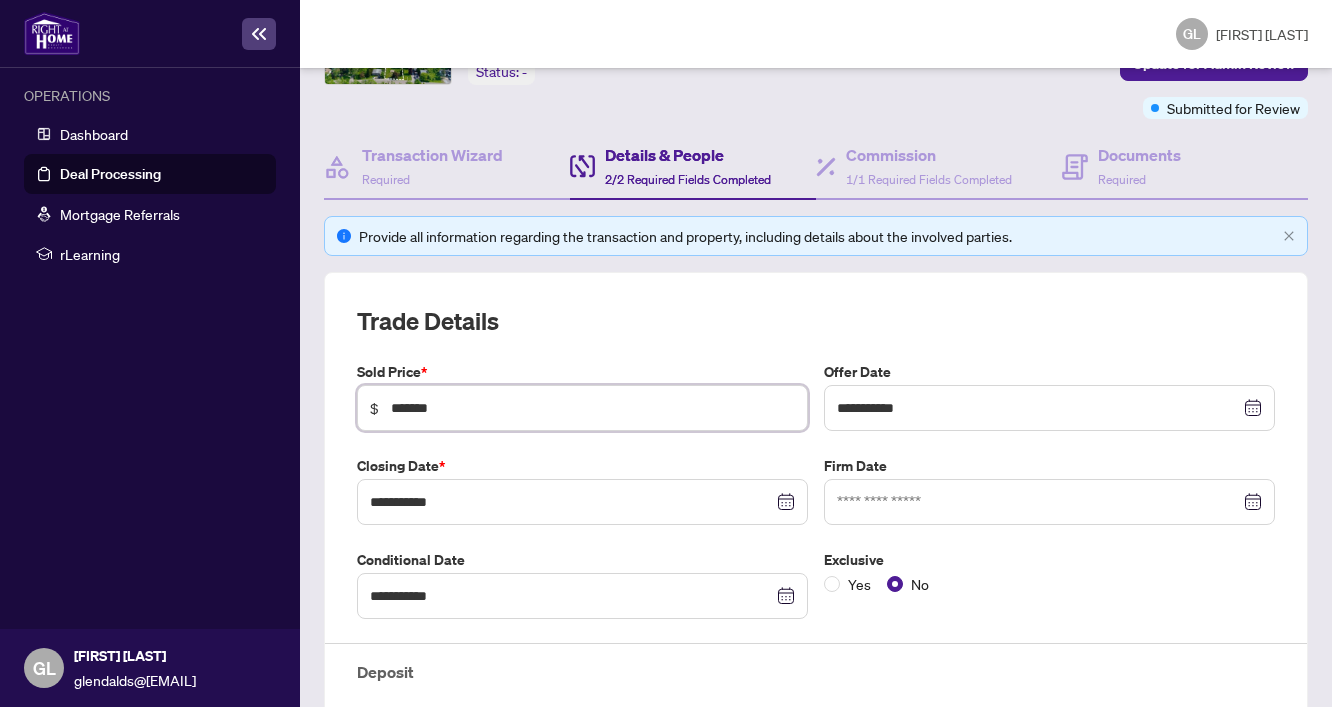 click at bounding box center (1049, 408) 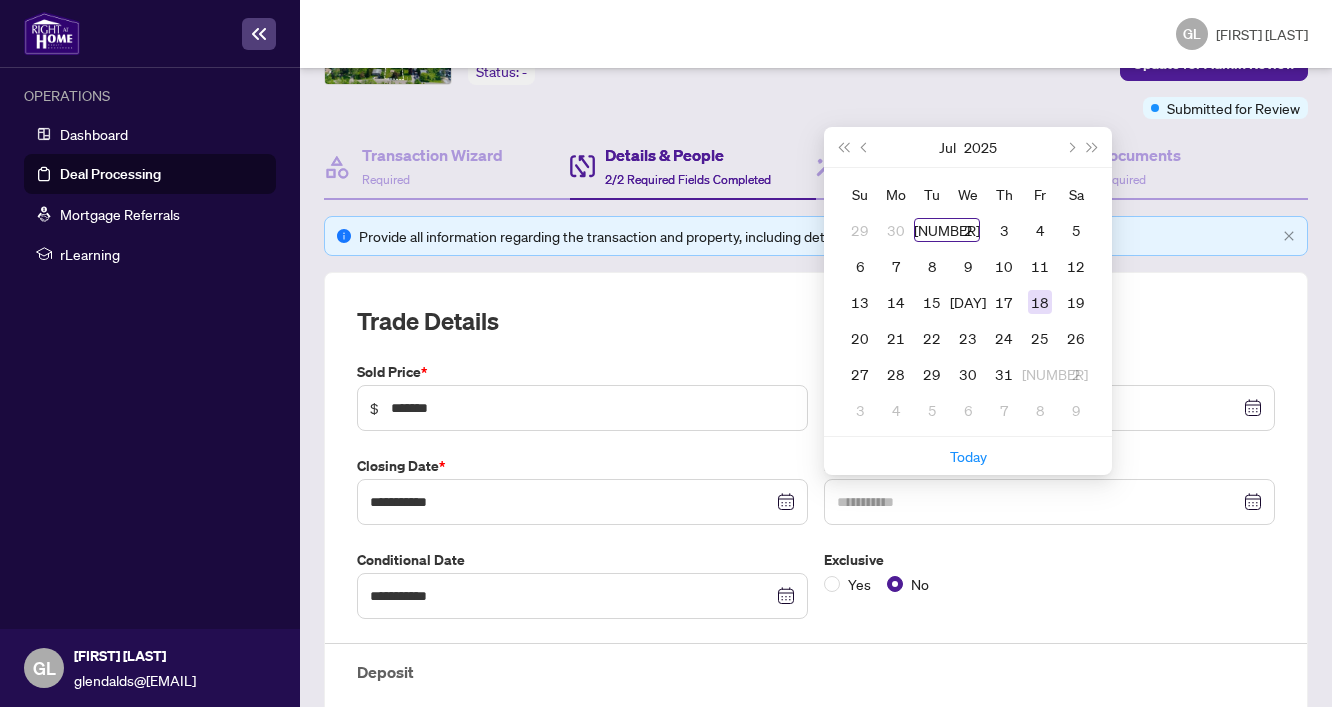 click on "18" at bounding box center (1040, 302) 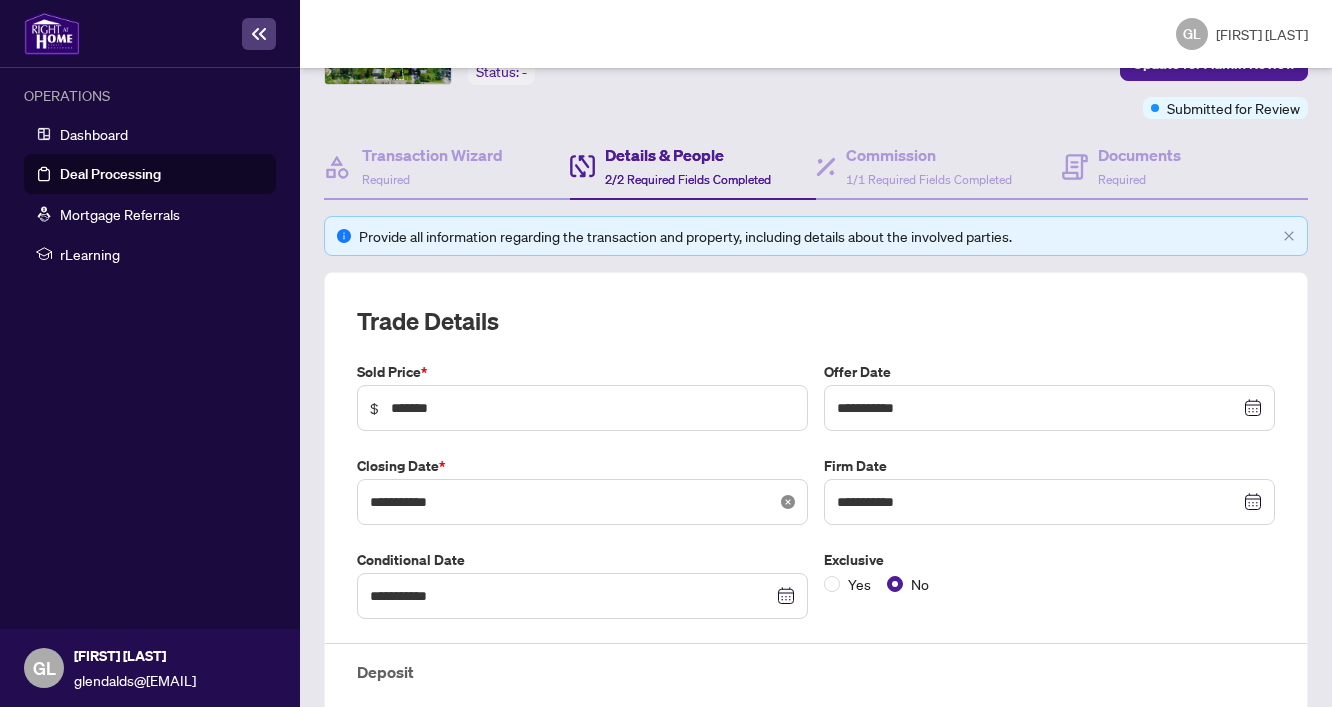 click at bounding box center [1255, 408] 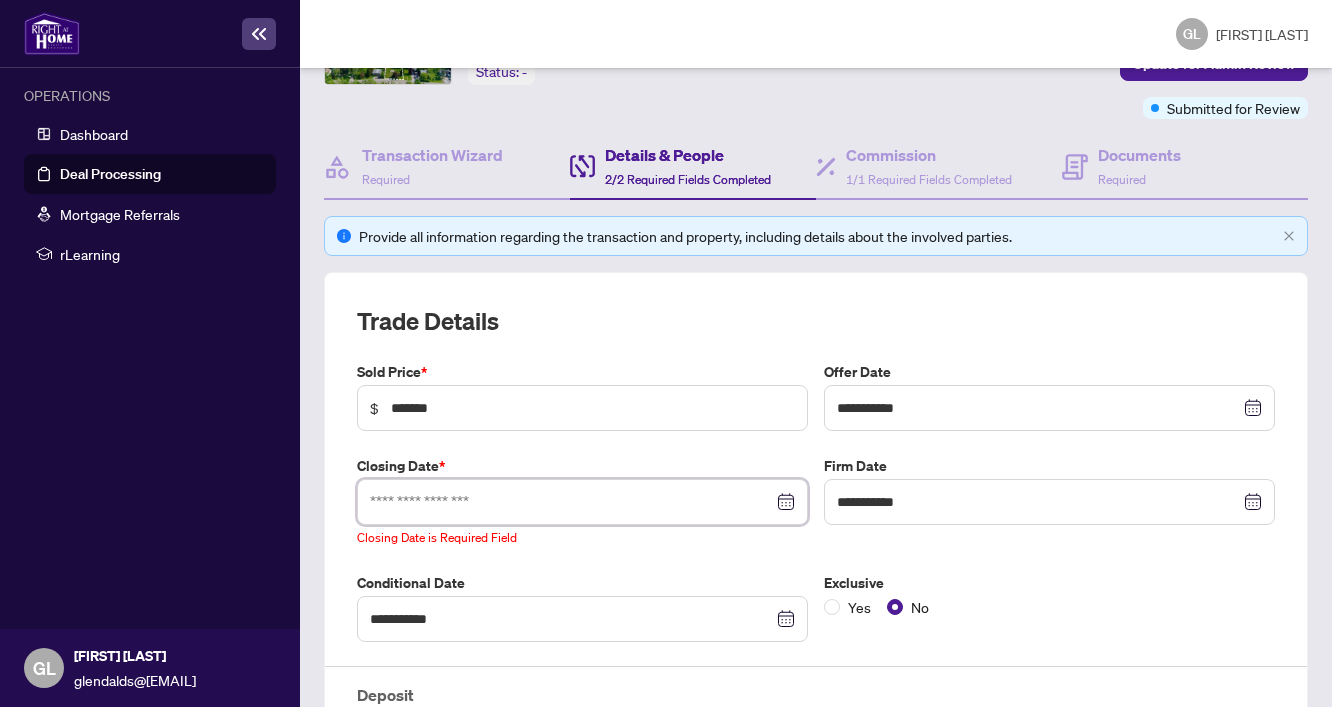 click at bounding box center [571, 502] 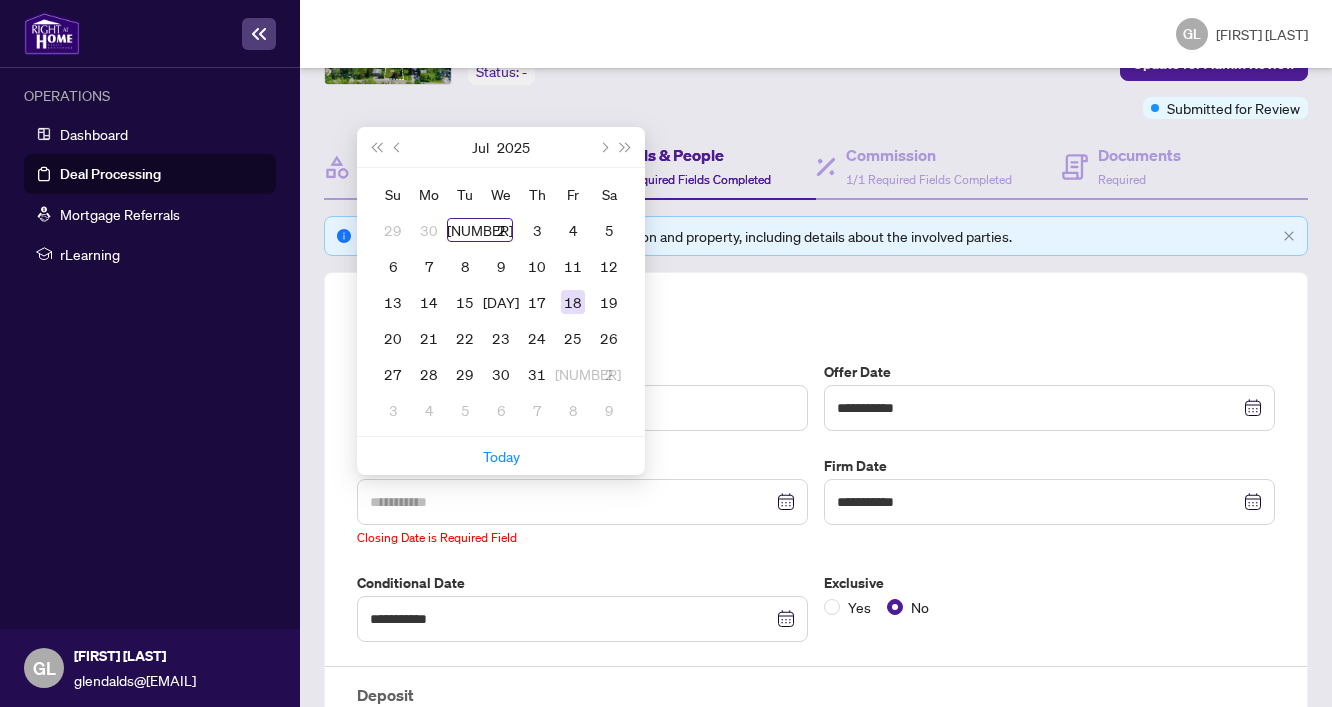 click on "18" at bounding box center [573, 302] 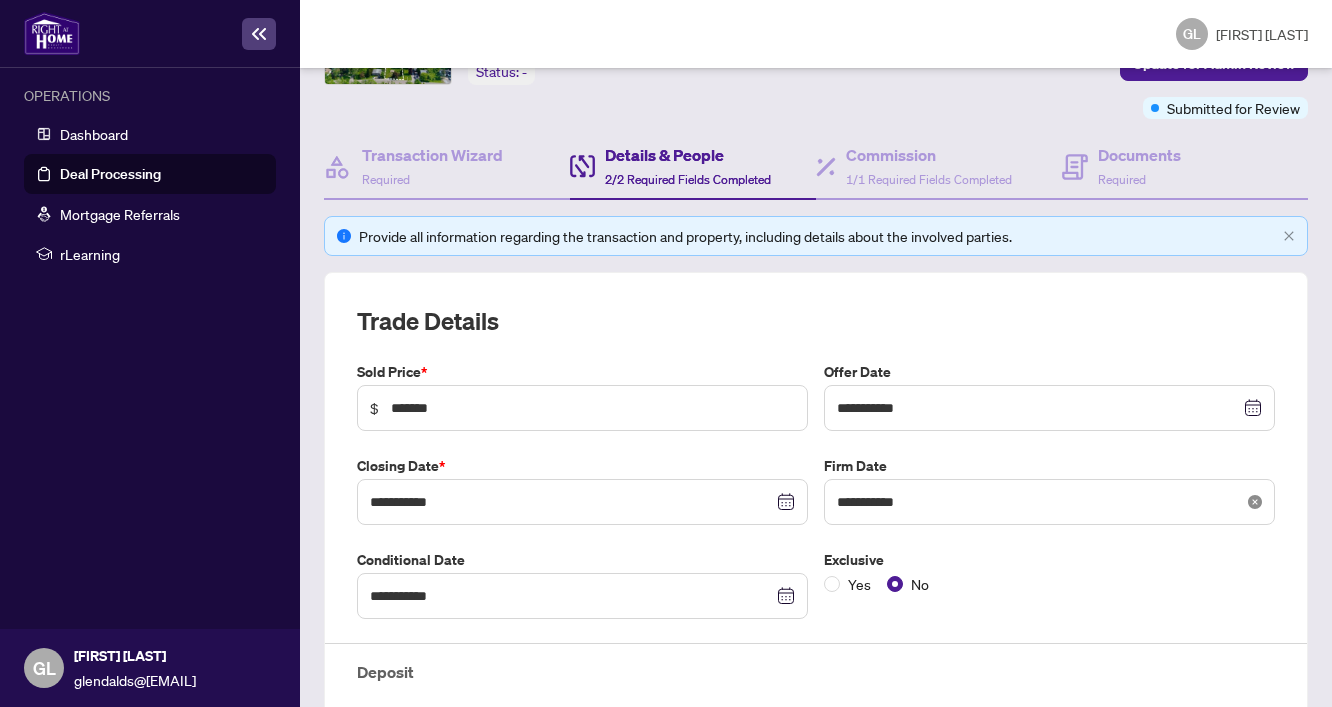 click at bounding box center (1255, 408) 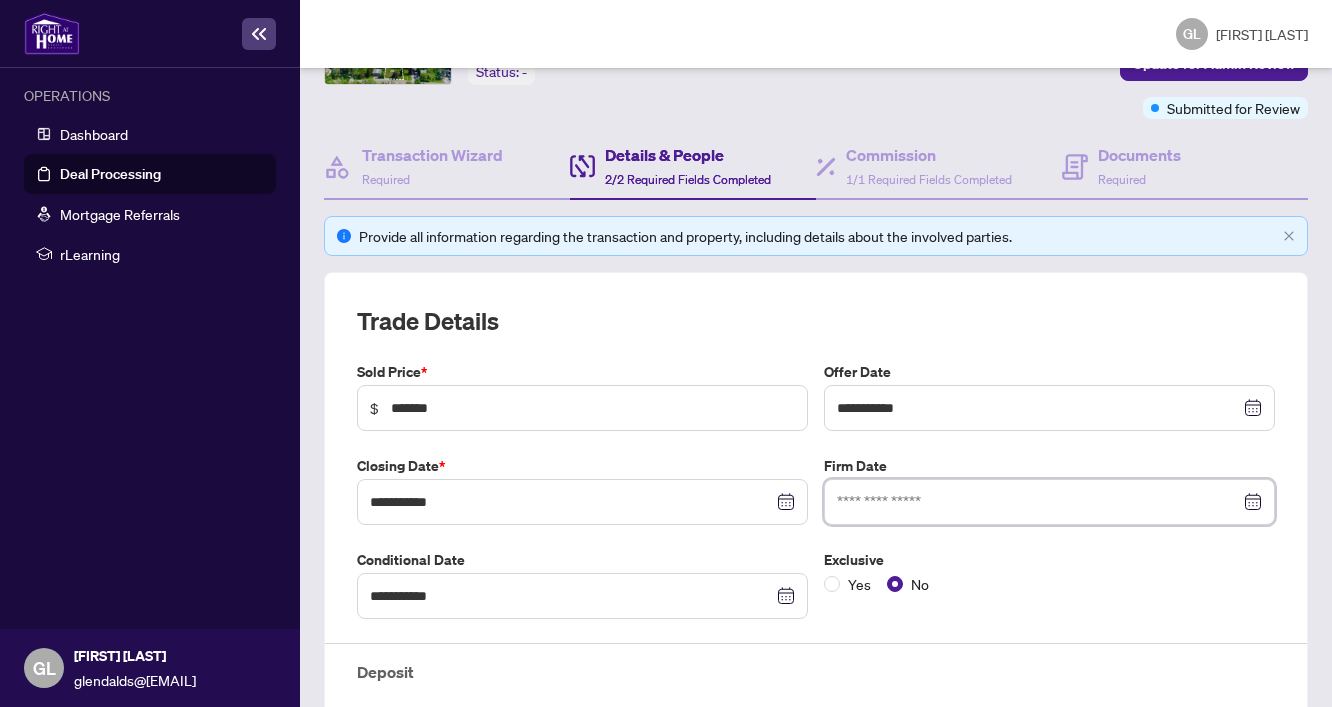 click at bounding box center [1038, 502] 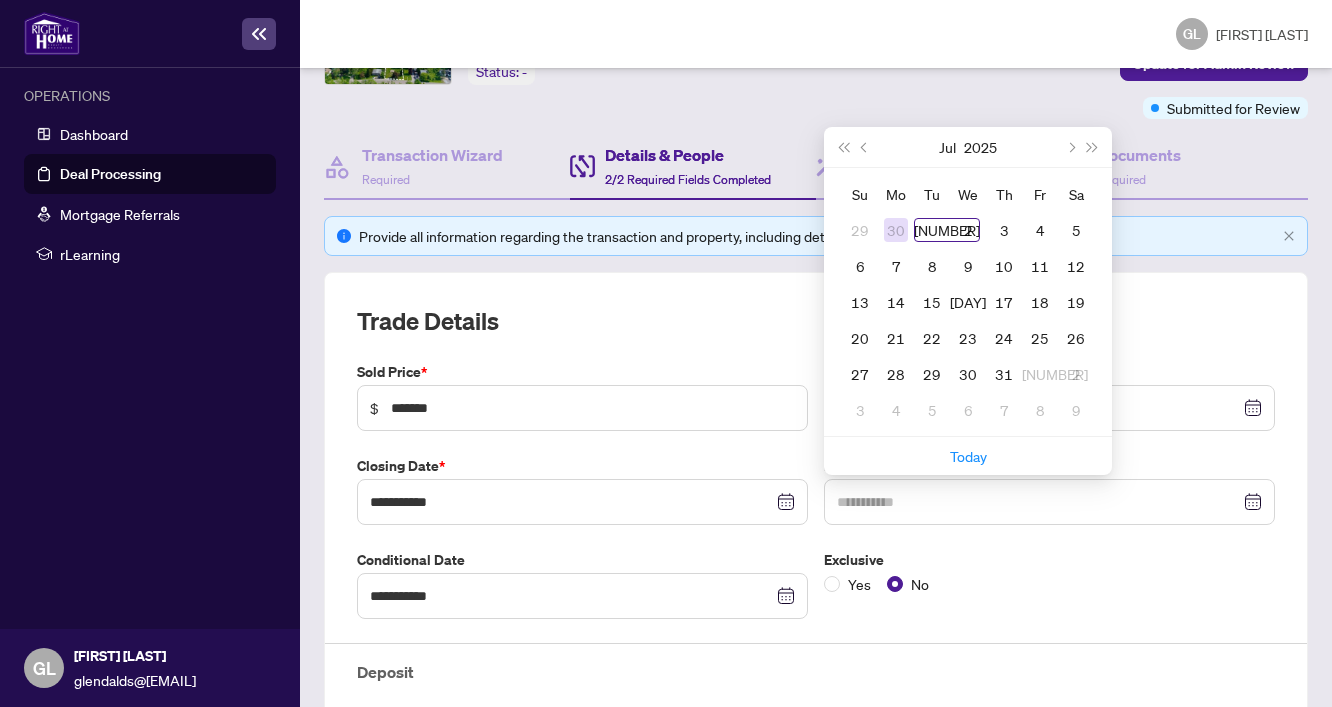 click on "30" at bounding box center [0, 0] 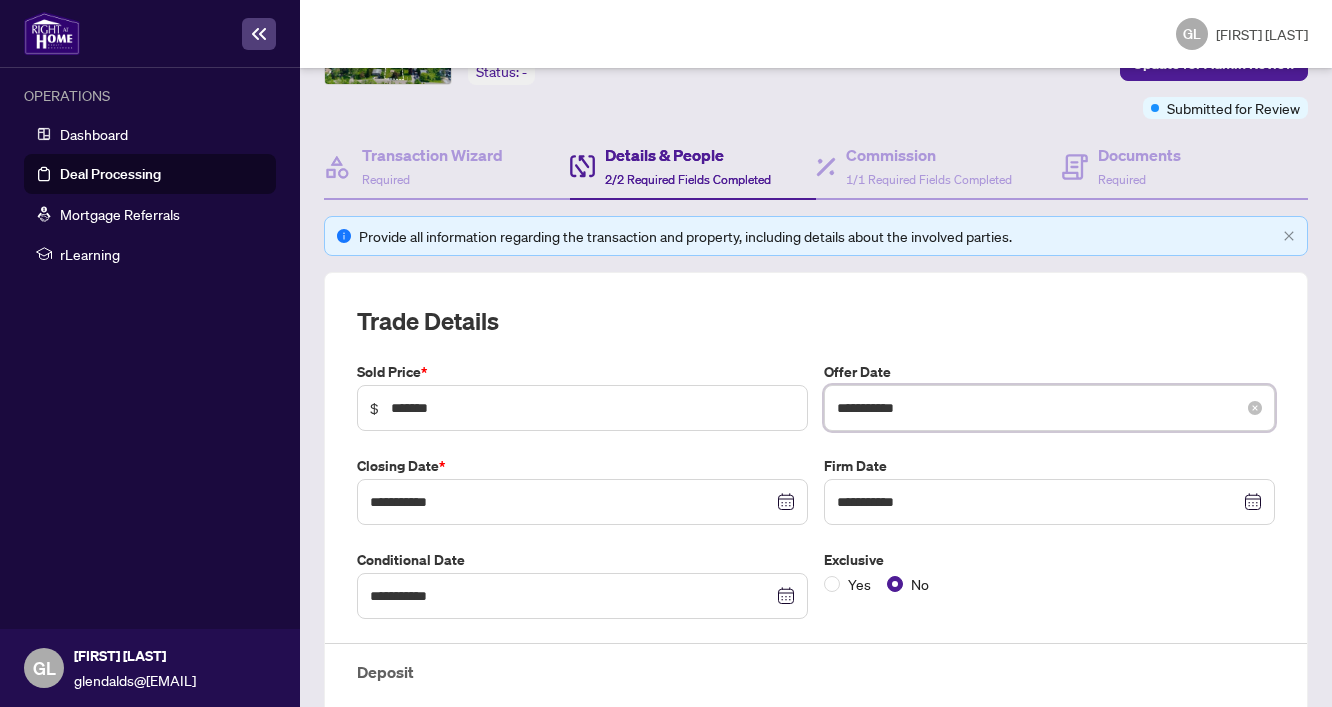 click on "**********" at bounding box center [1038, 408] 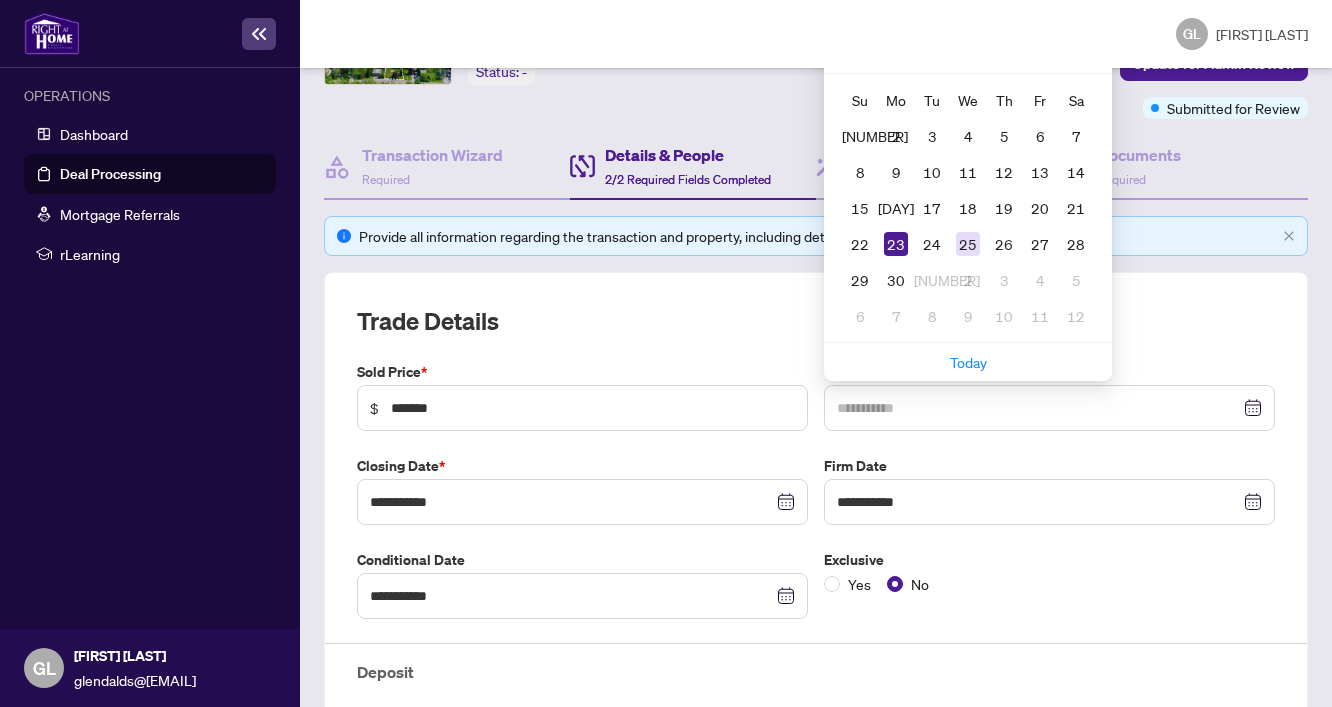 click on "25" at bounding box center (968, 244) 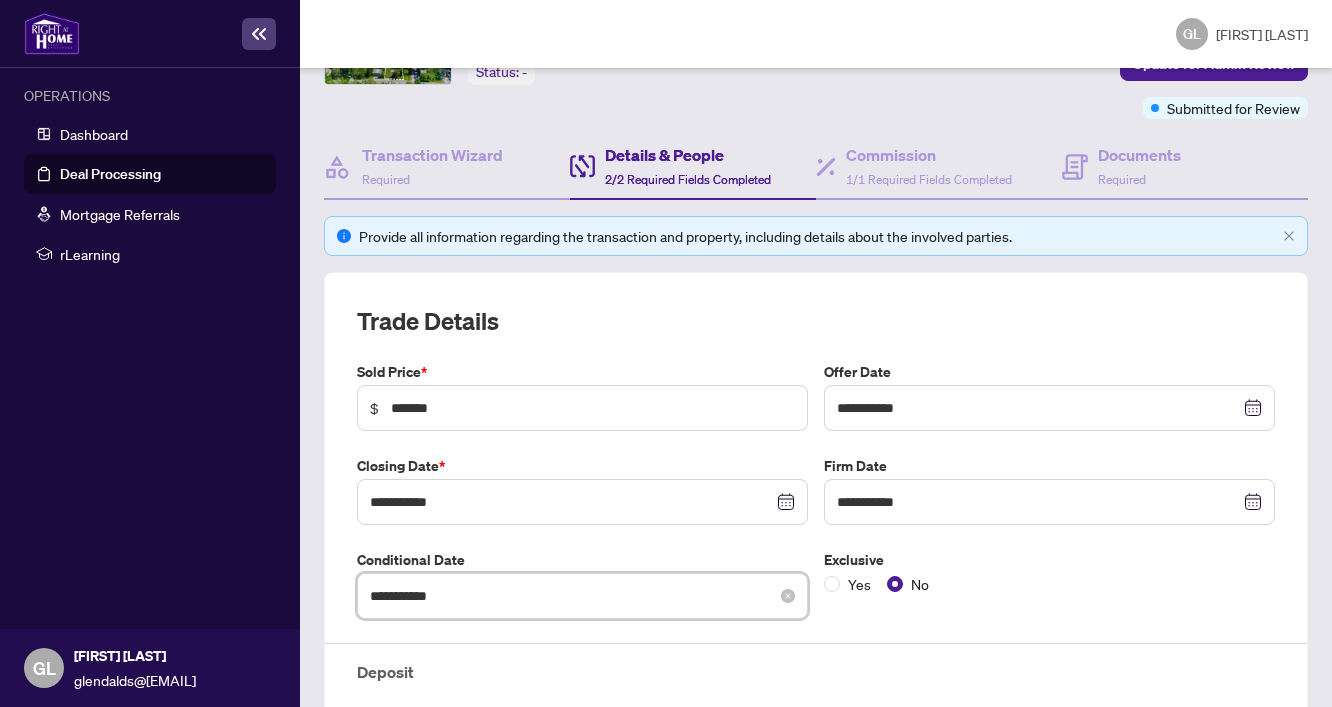 click on "**********" at bounding box center [571, 596] 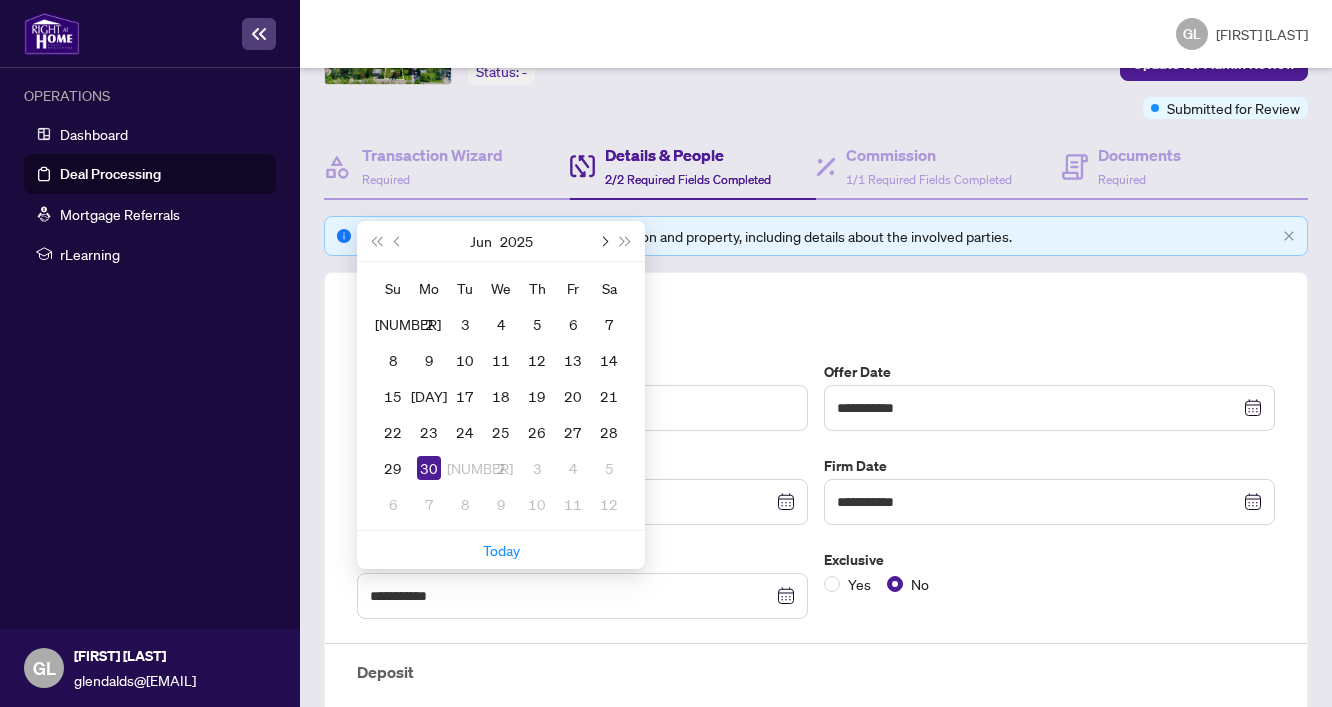 click at bounding box center [0, 0] 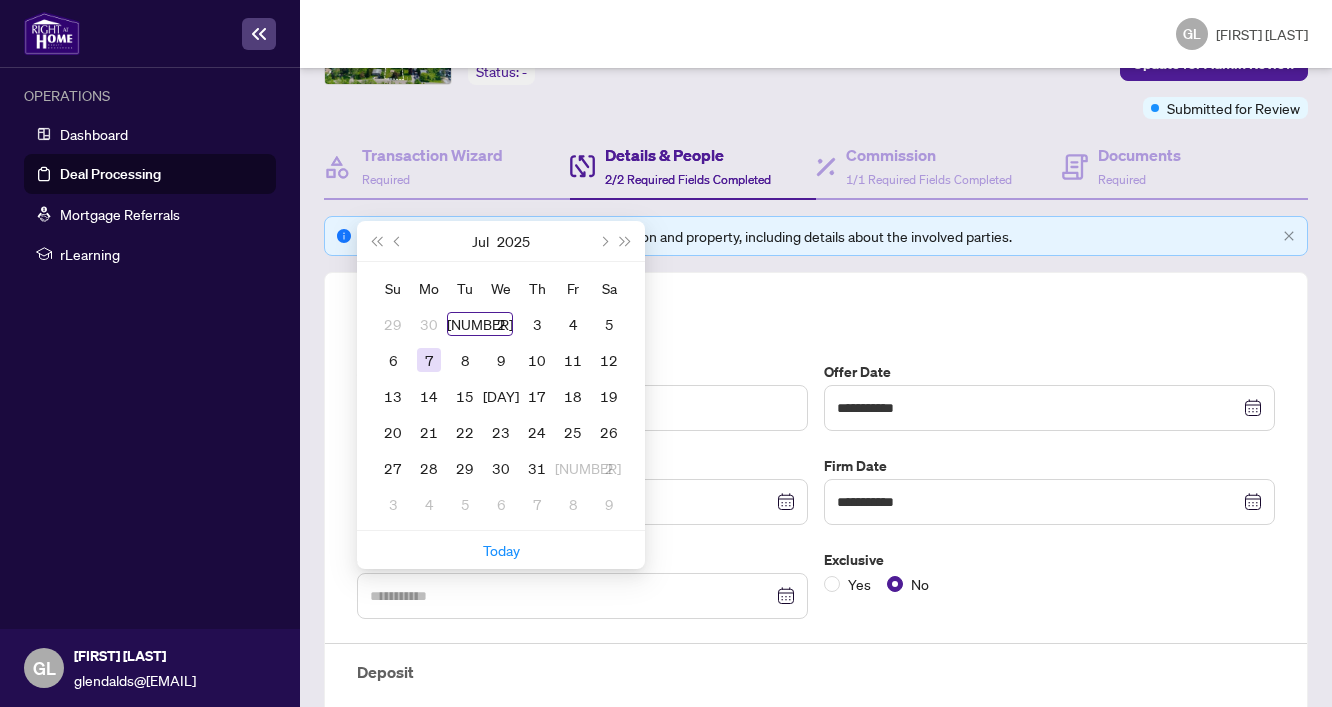 click on "7" at bounding box center [0, 0] 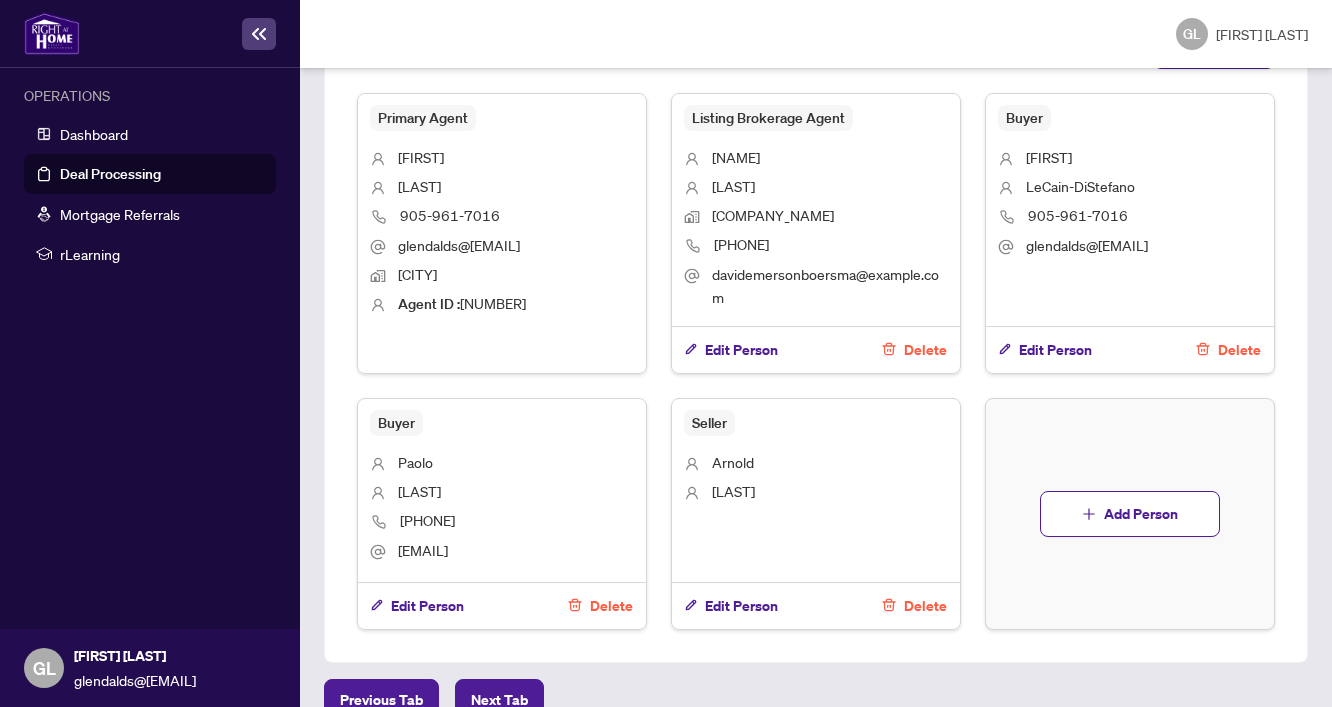 scroll, scrollTop: 1118, scrollLeft: 0, axis: vertical 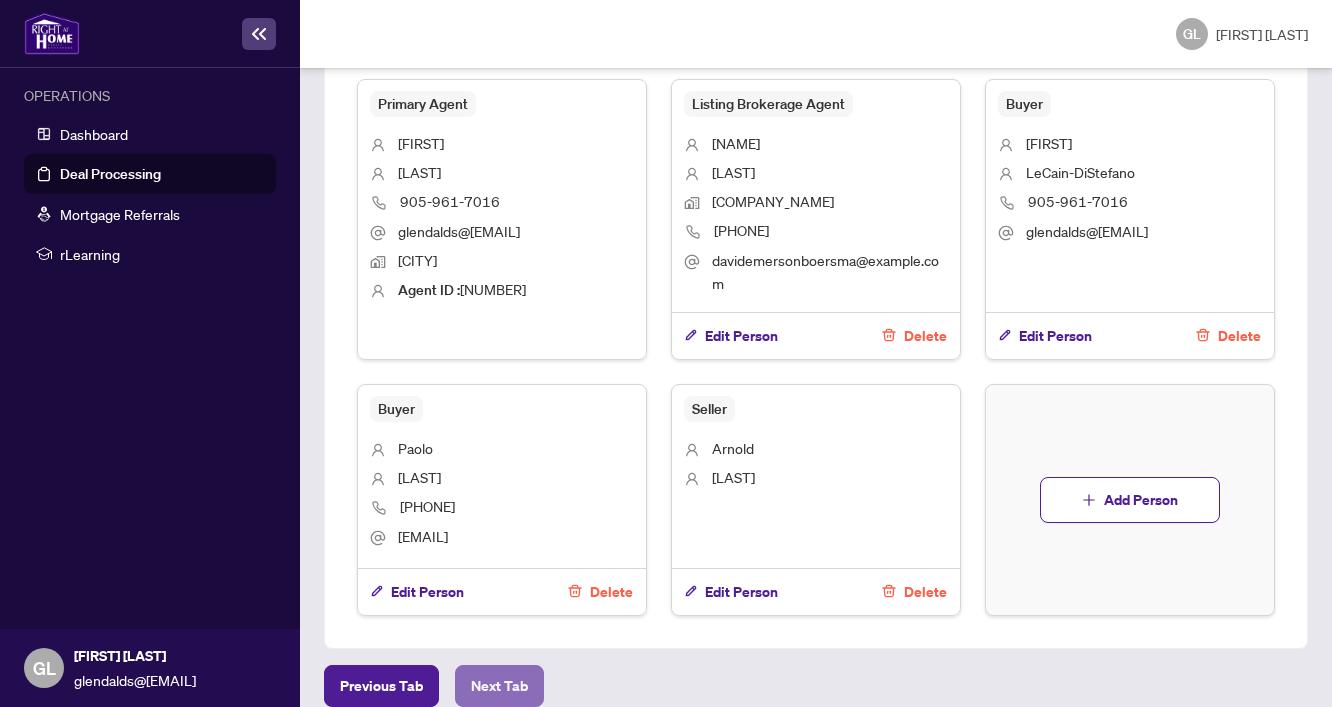 click on "Next Tab" at bounding box center (381, 686) 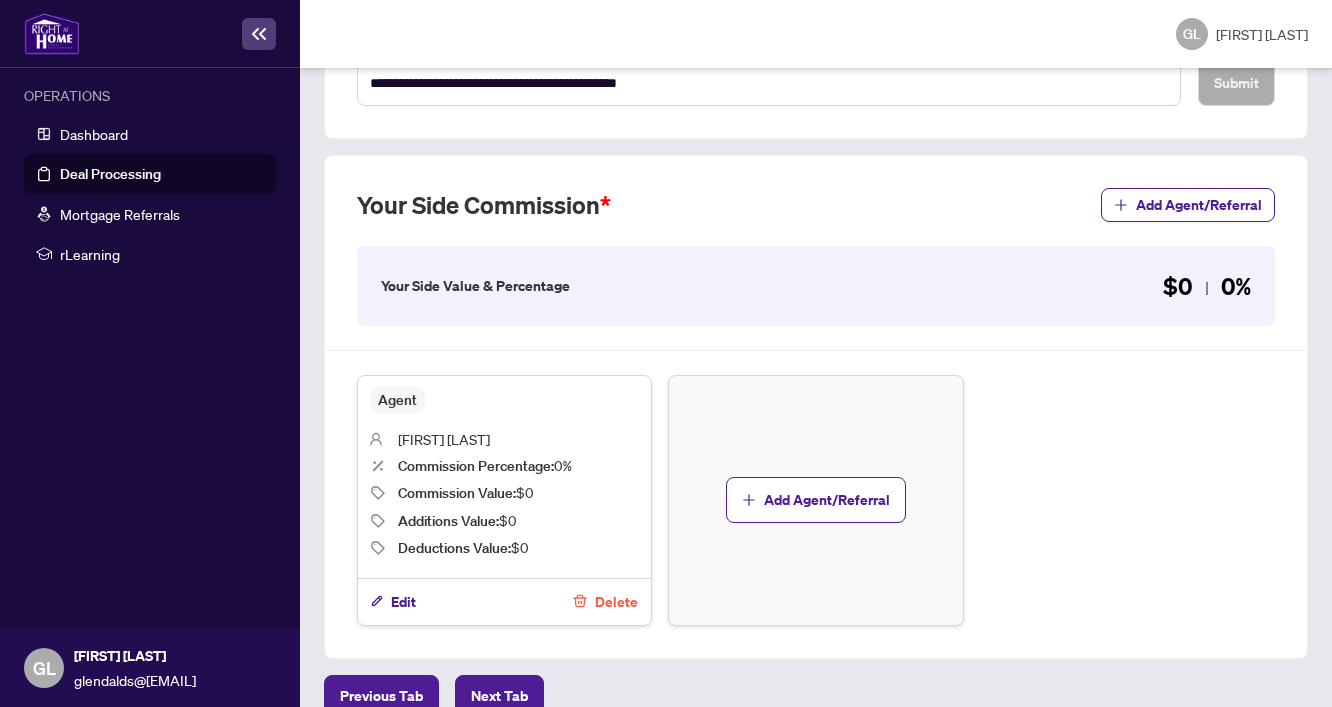 scroll, scrollTop: 599, scrollLeft: 0, axis: vertical 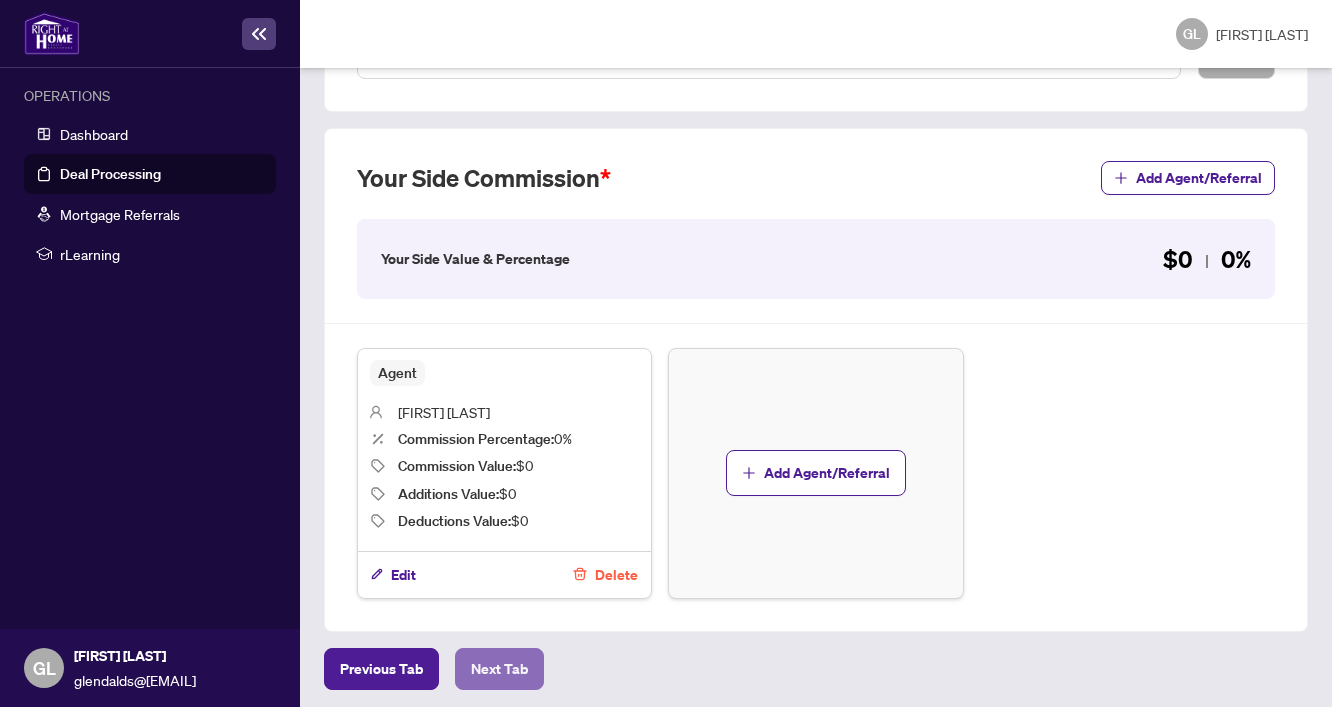 click on "Next Tab" at bounding box center [381, 669] 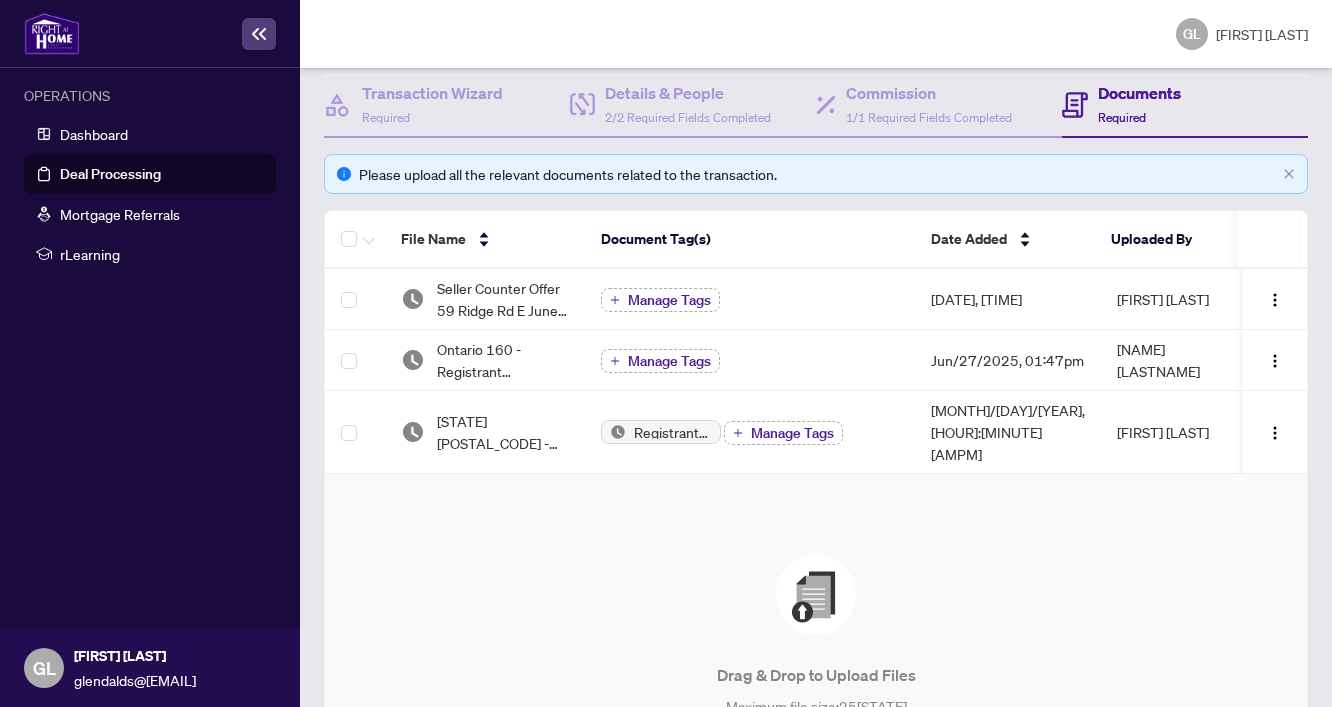 scroll, scrollTop: 455, scrollLeft: 0, axis: vertical 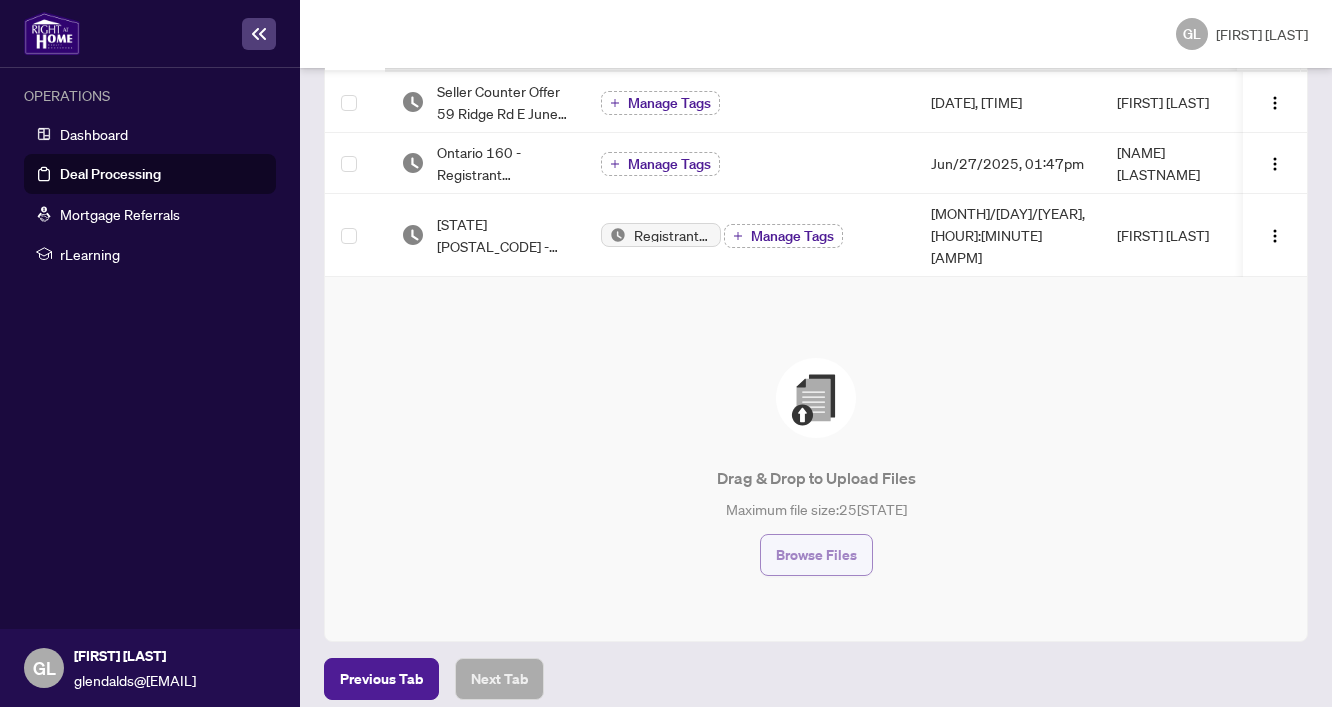 click on "Browse Files" at bounding box center (816, 555) 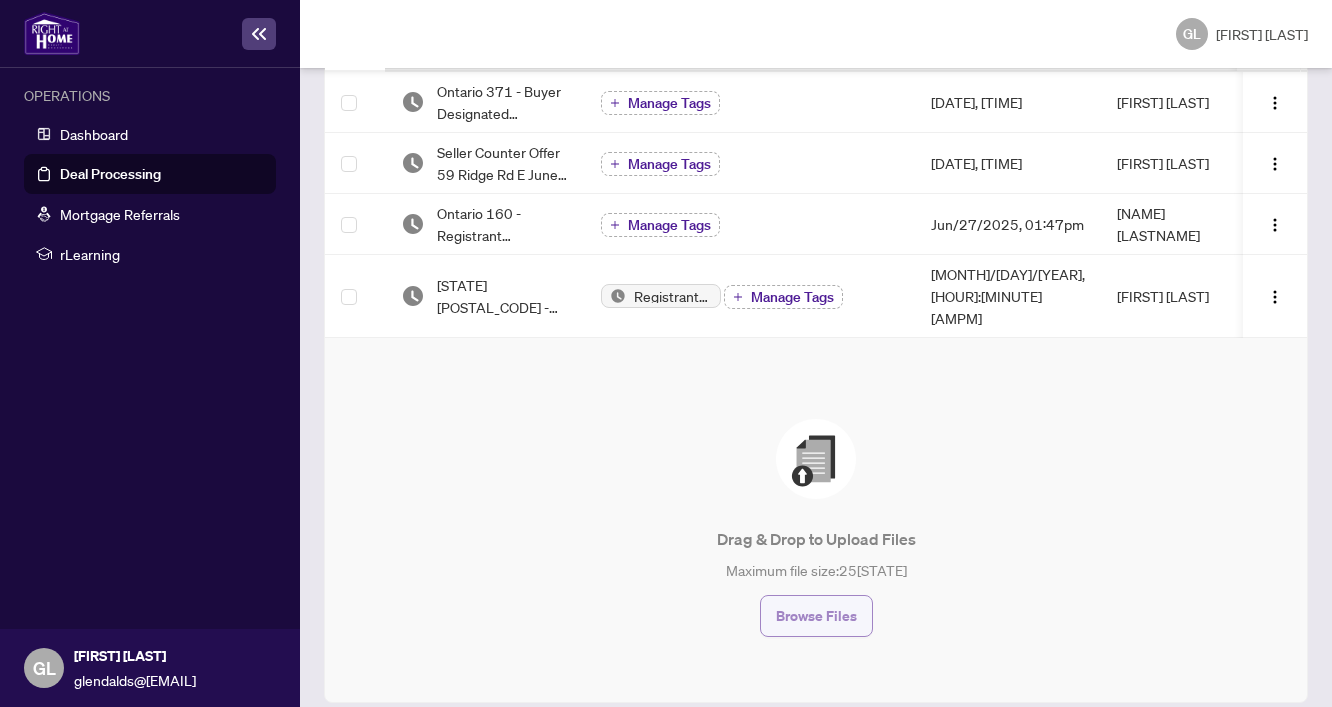 click on "Browse Files" at bounding box center (816, 616) 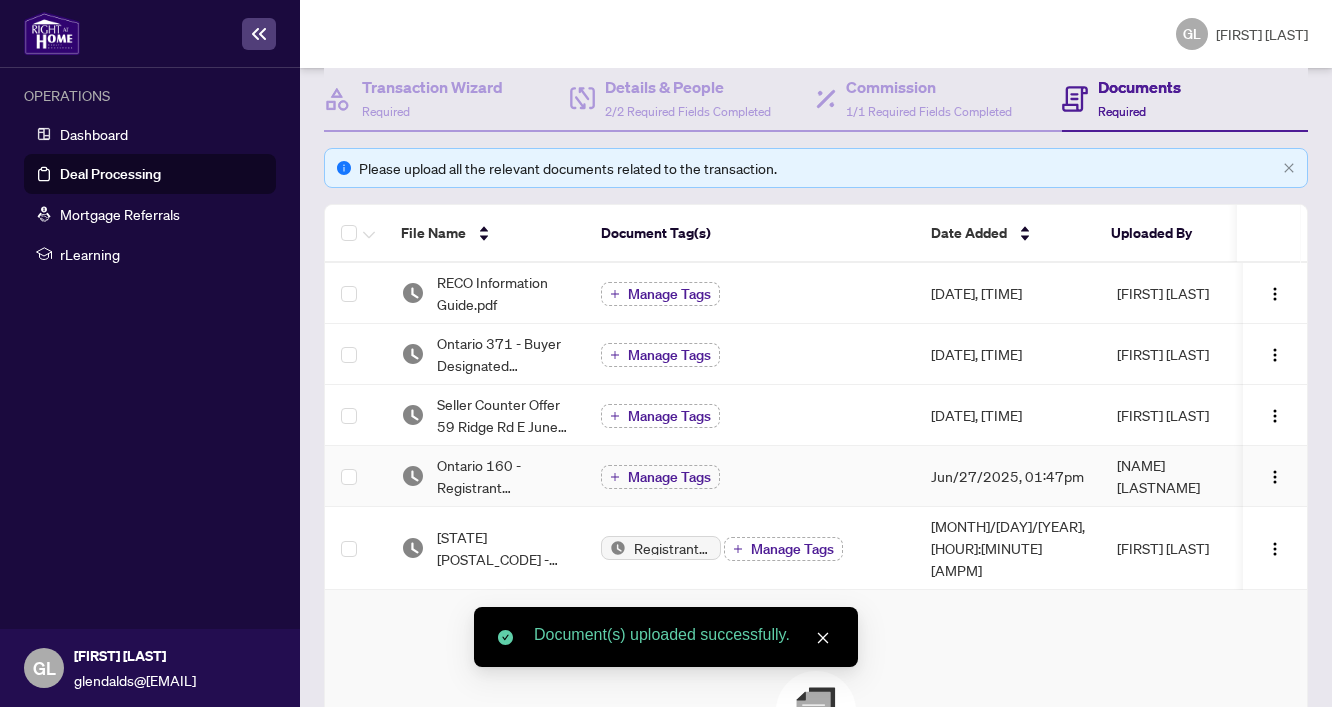 scroll, scrollTop: 262, scrollLeft: 0, axis: vertical 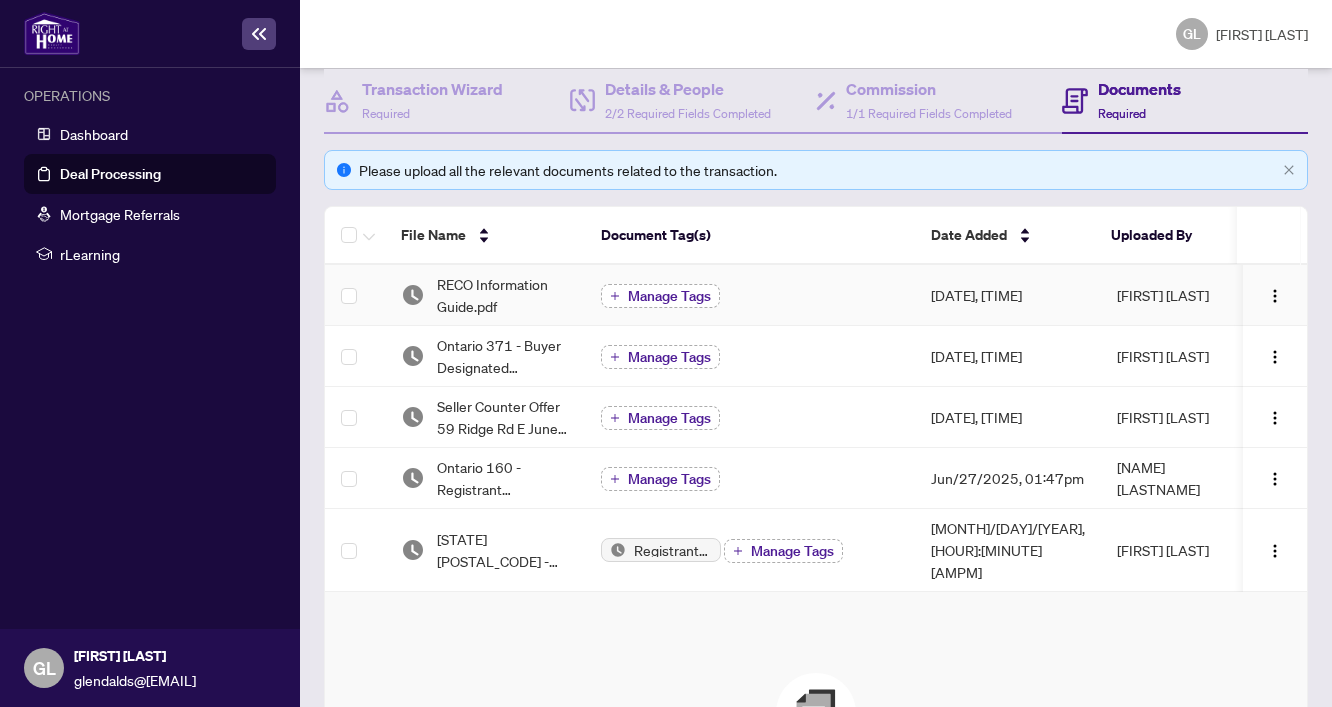 click on "Manage Tags" at bounding box center (669, 296) 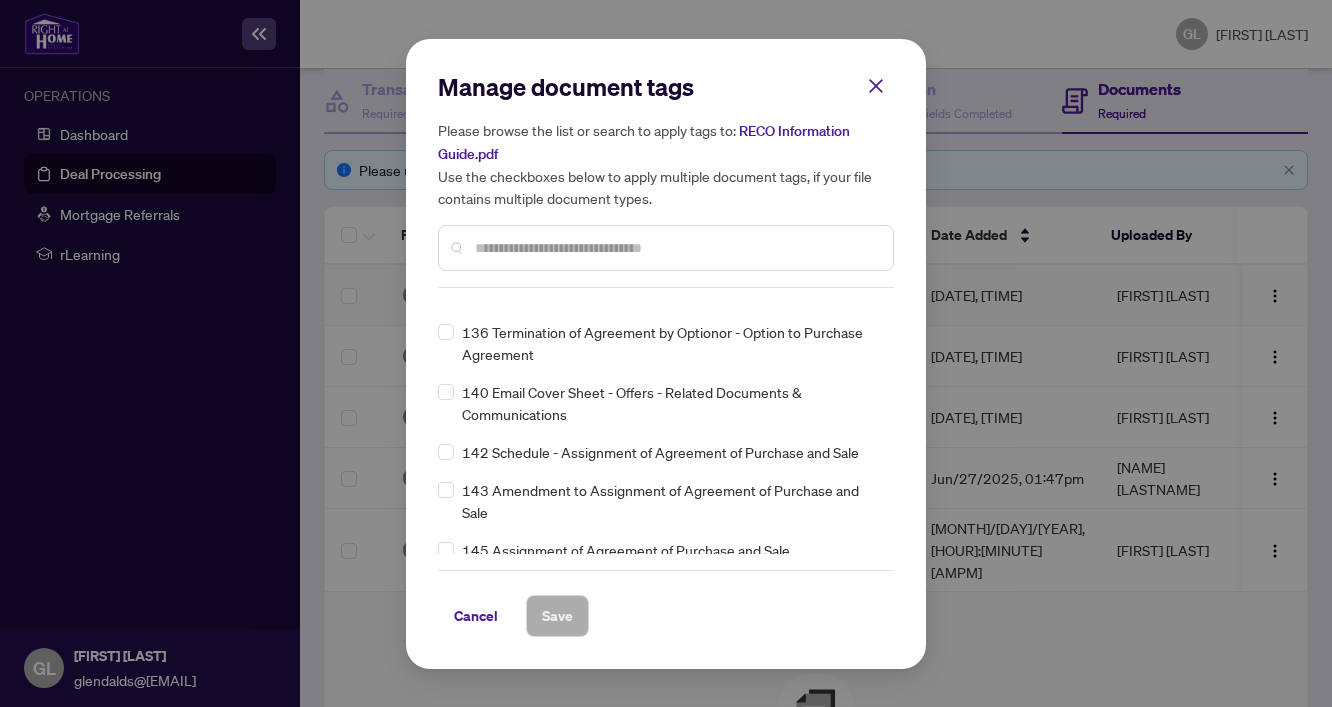 scroll, scrollTop: 6287, scrollLeft: 0, axis: vertical 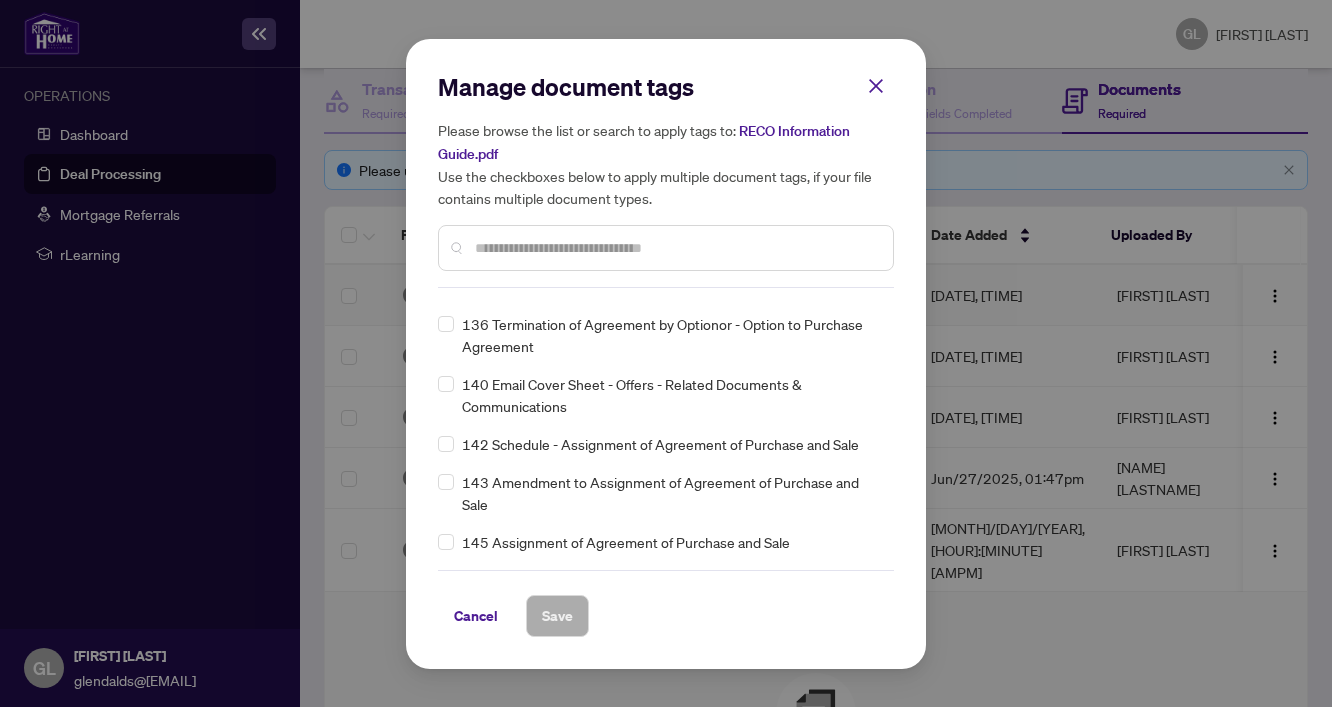 click at bounding box center (676, 248) 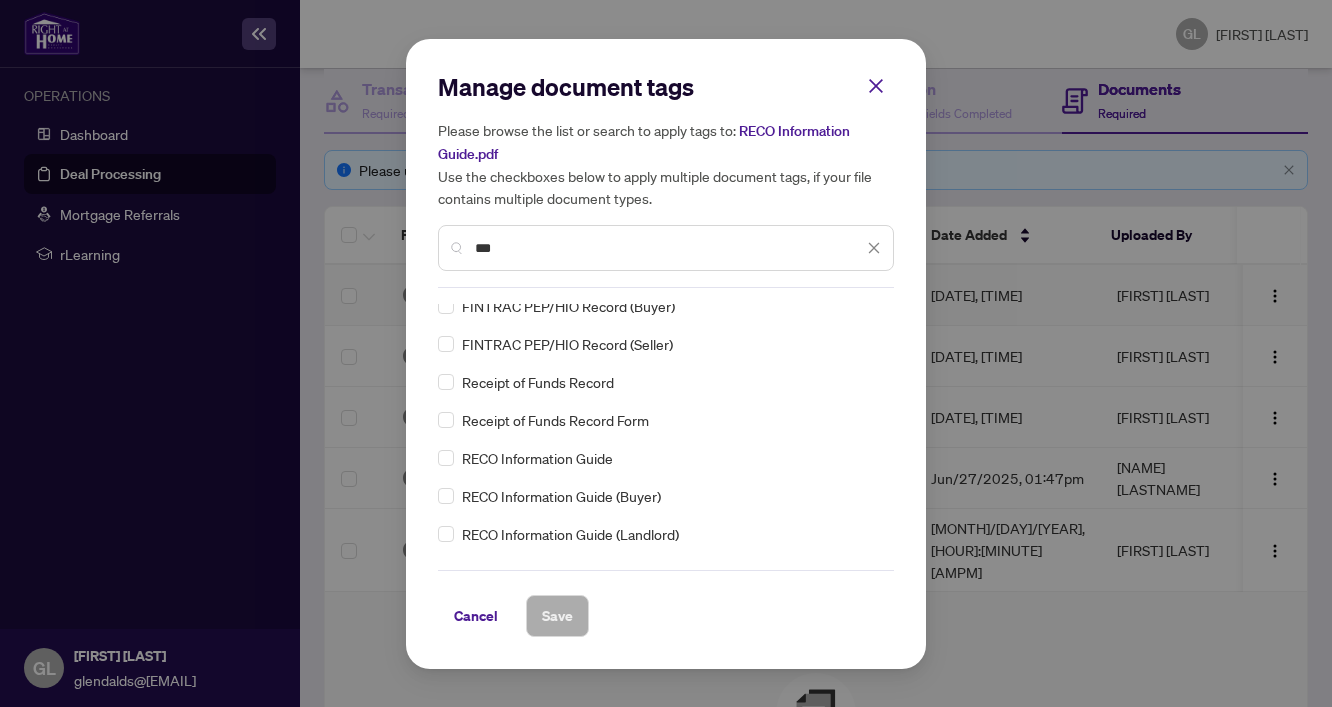 scroll, scrollTop: 131, scrollLeft: 0, axis: vertical 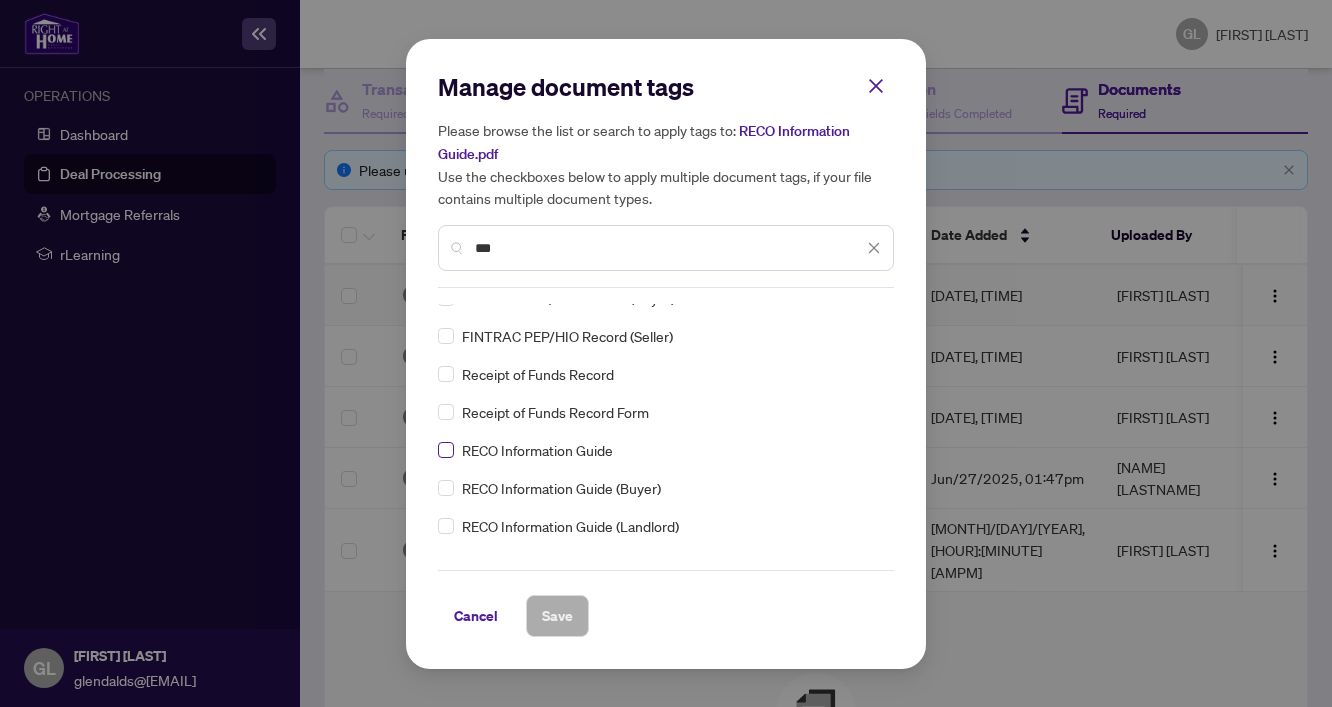type on "***" 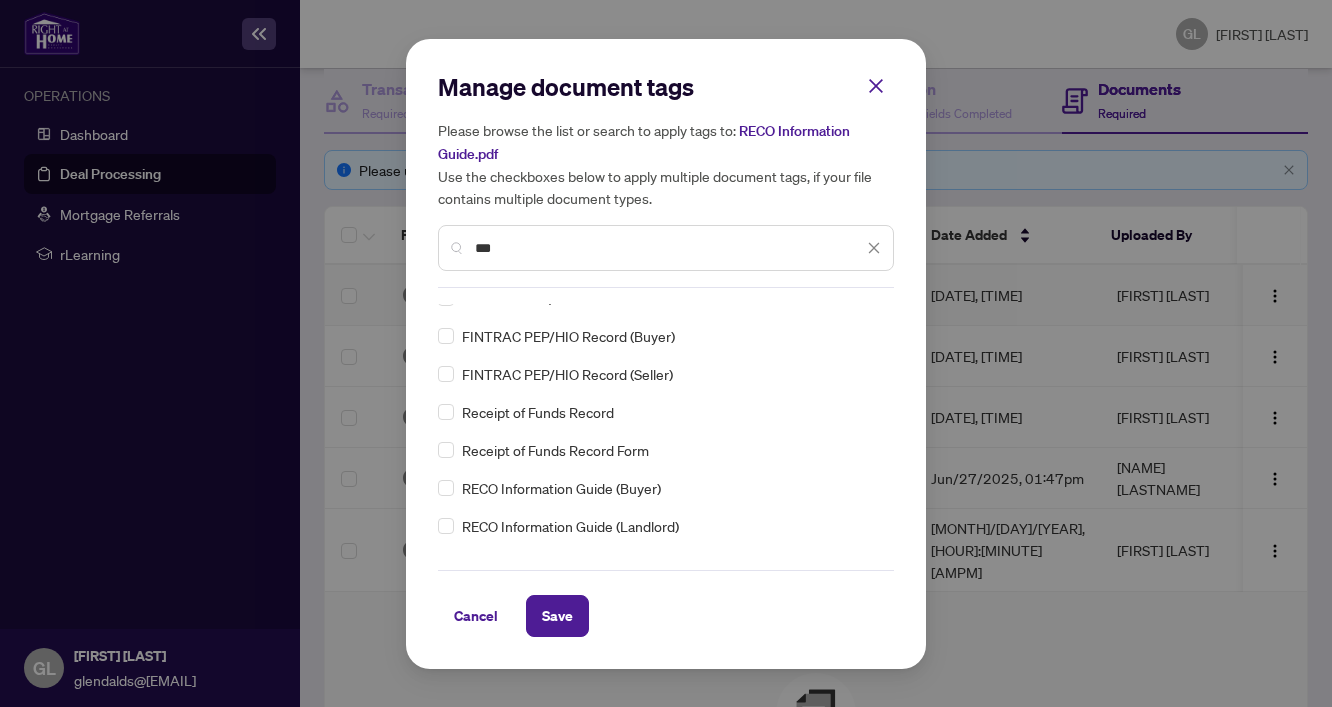 scroll, scrollTop: 0, scrollLeft: 0, axis: both 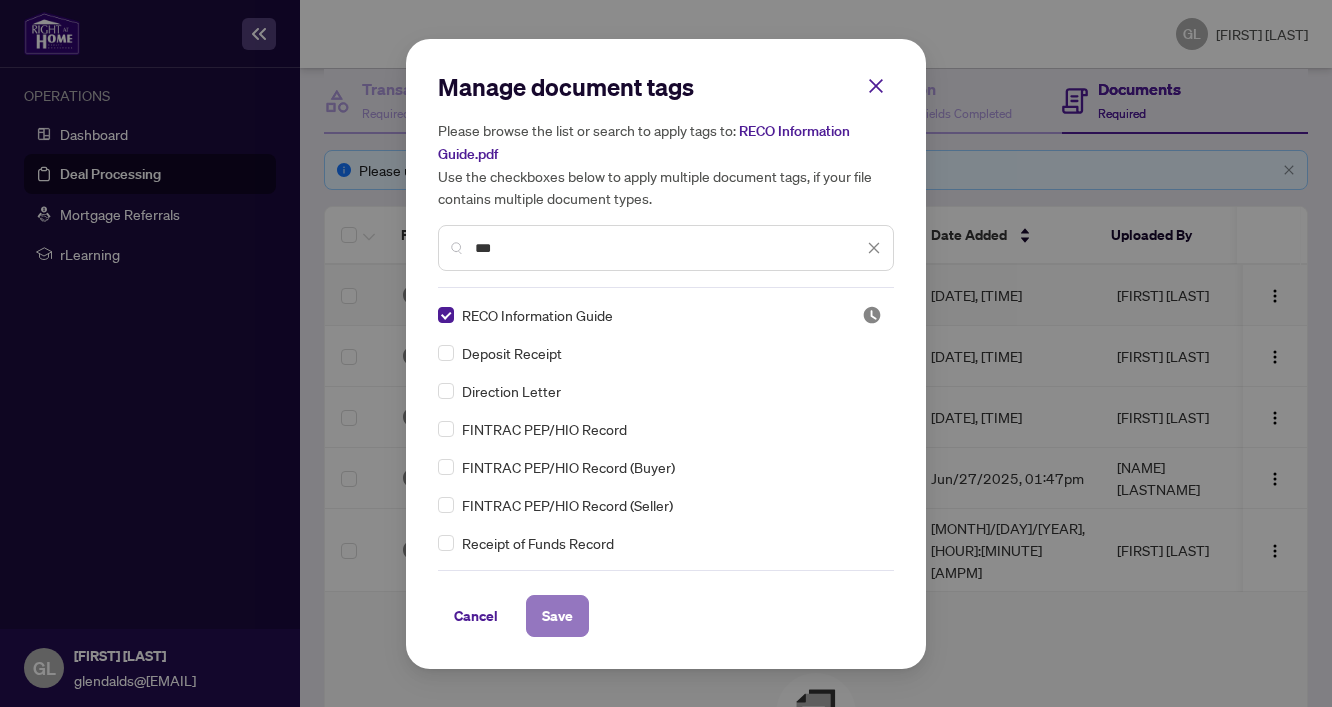 click on "Save" at bounding box center (557, 616) 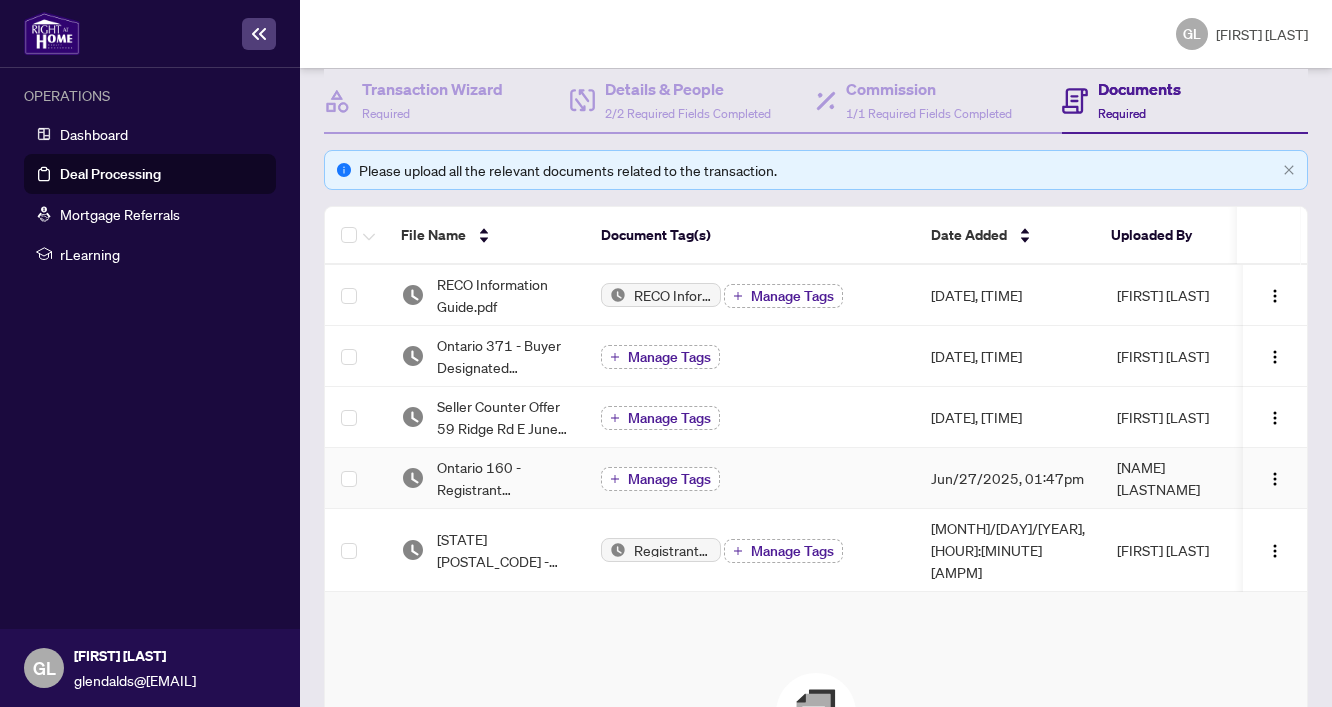 click on "Manage Tags" at bounding box center [669, 479] 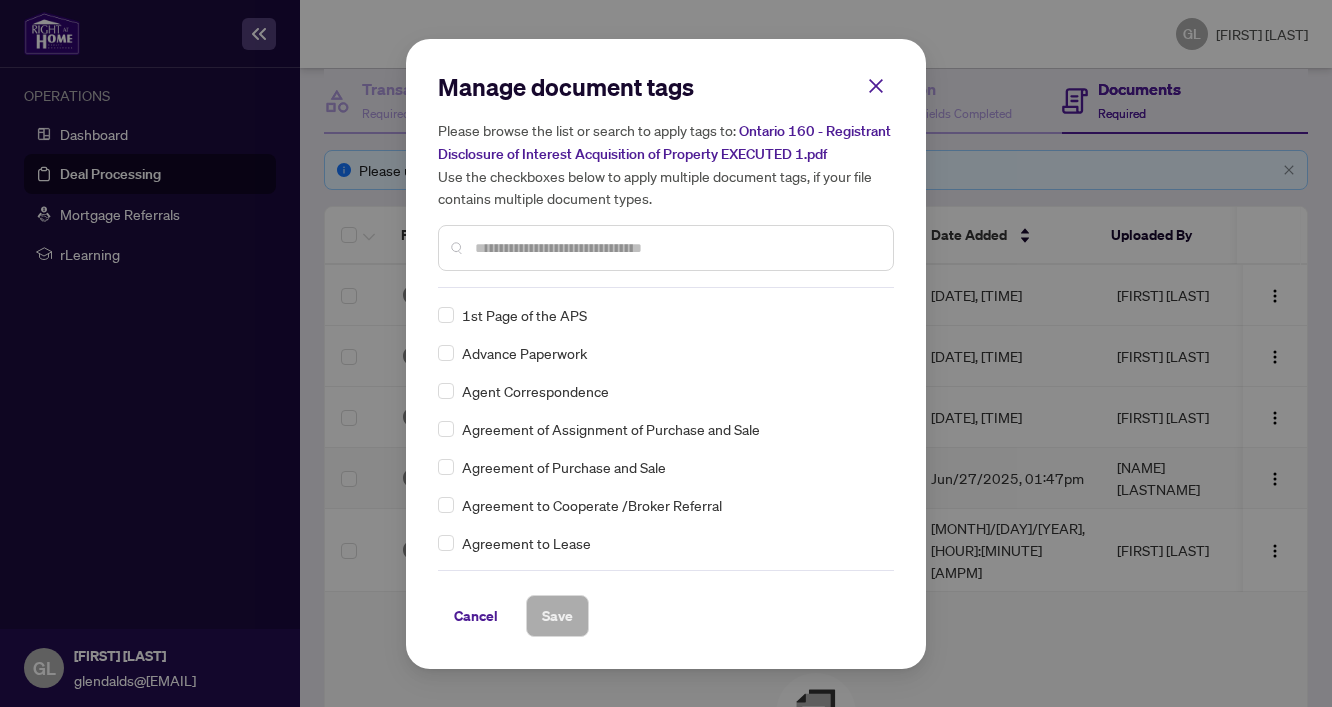 click at bounding box center [676, 248] 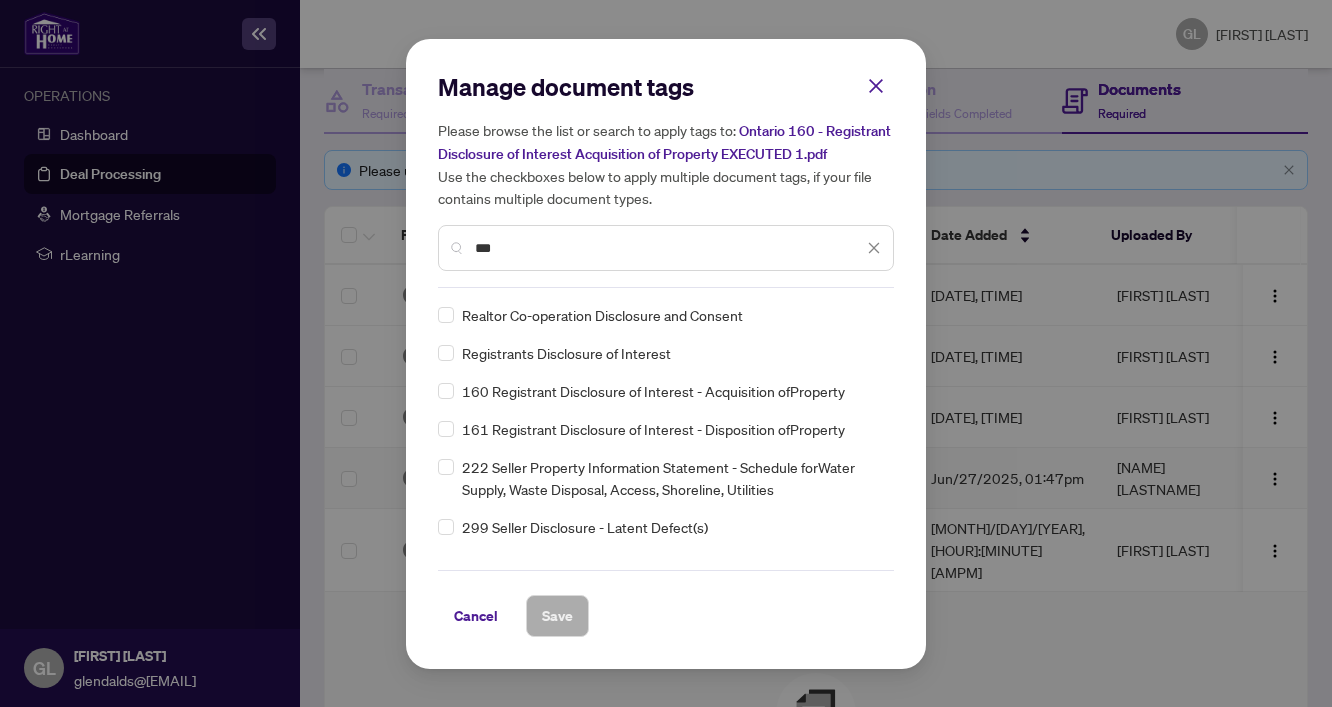 type on "***" 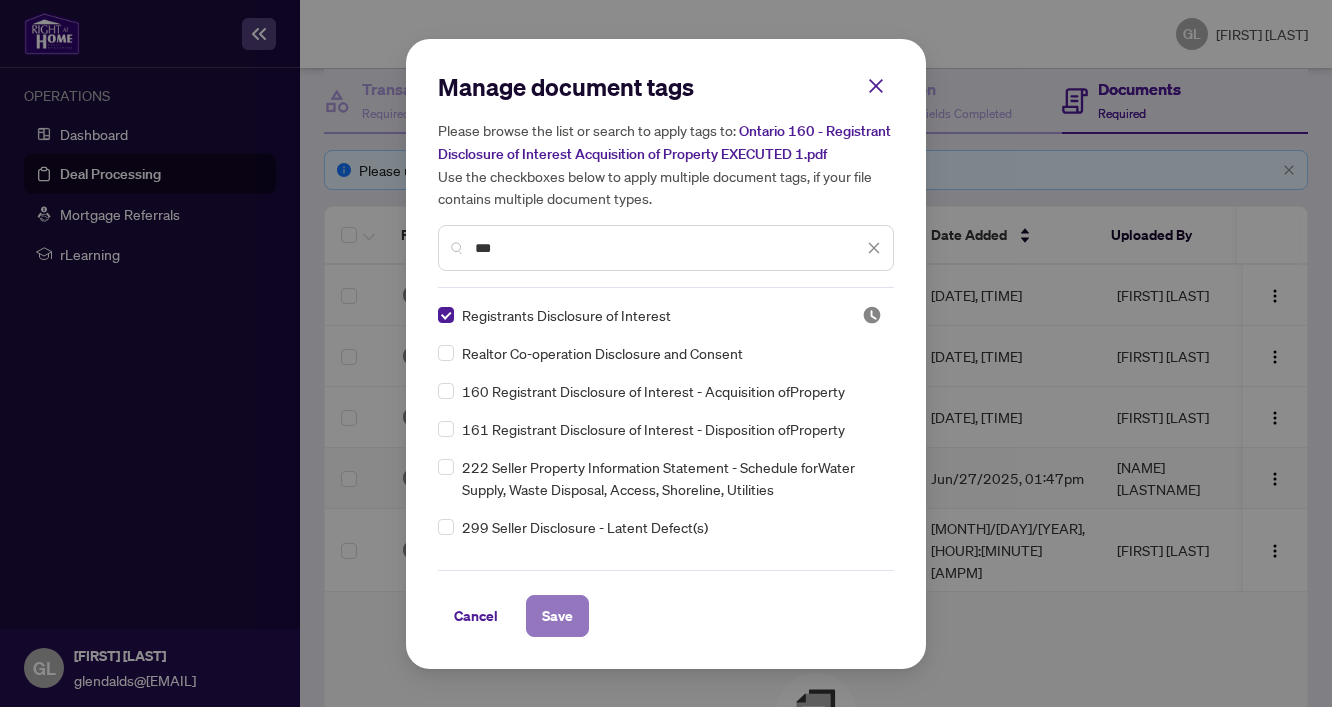 click on "Save" at bounding box center (0, 0) 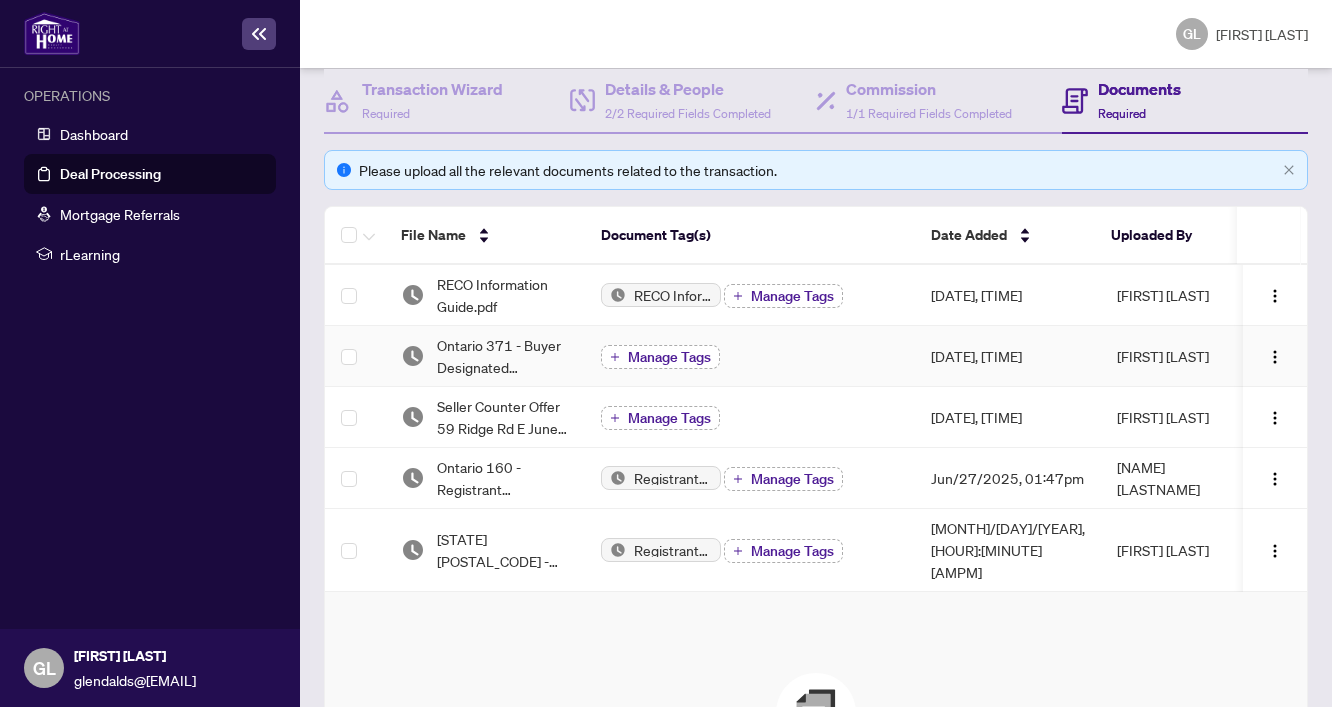 click on "Manage Tags" at bounding box center [669, 357] 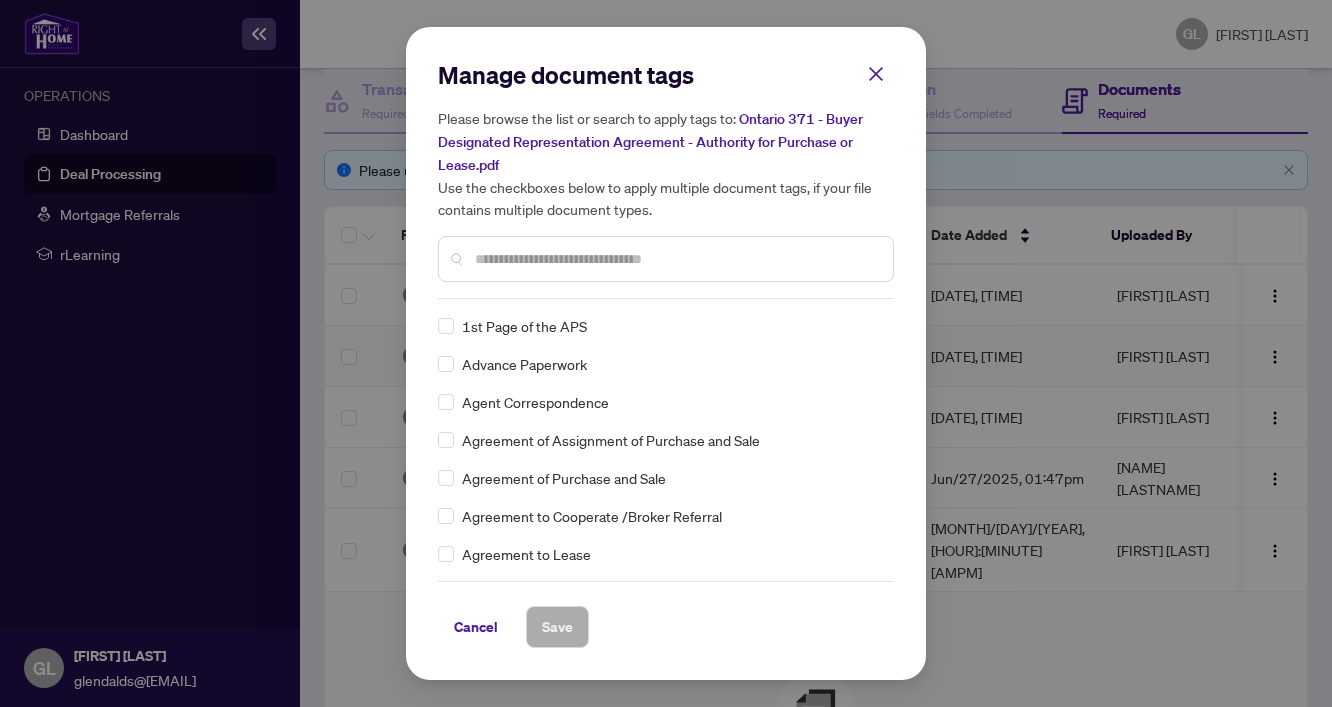 click at bounding box center (676, 259) 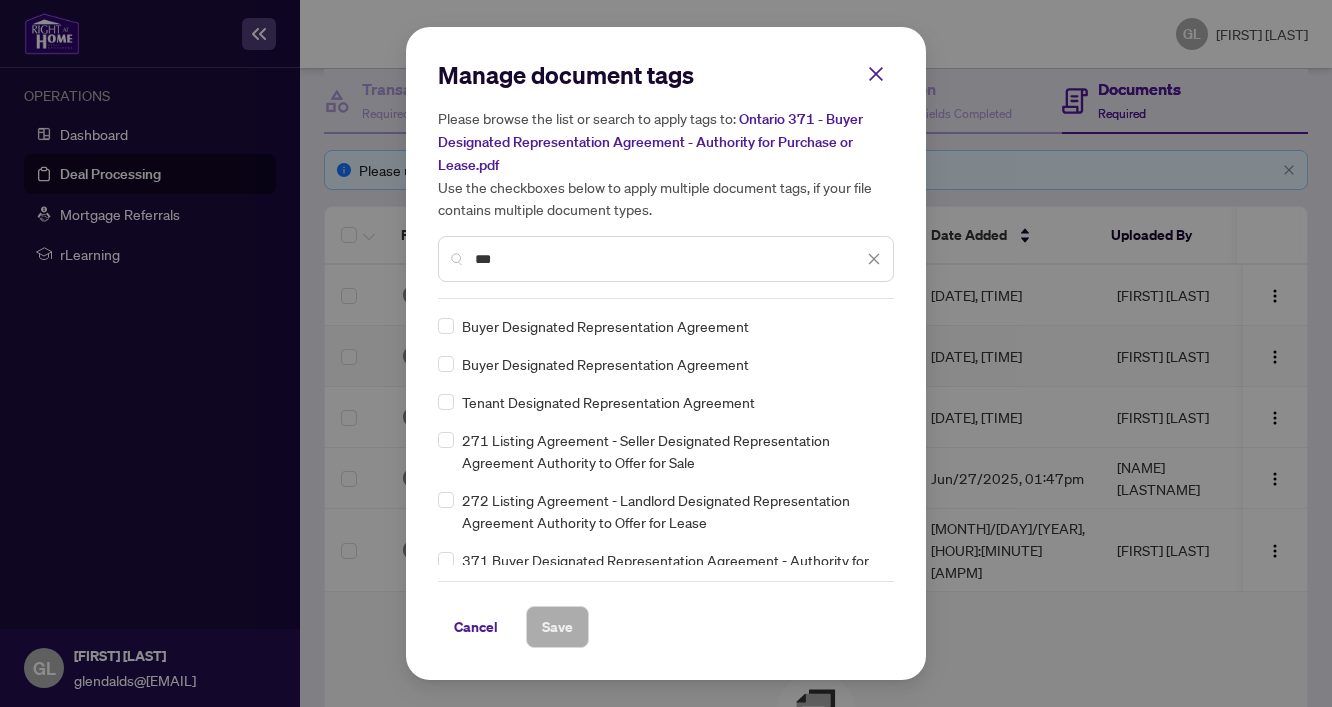 type on "***" 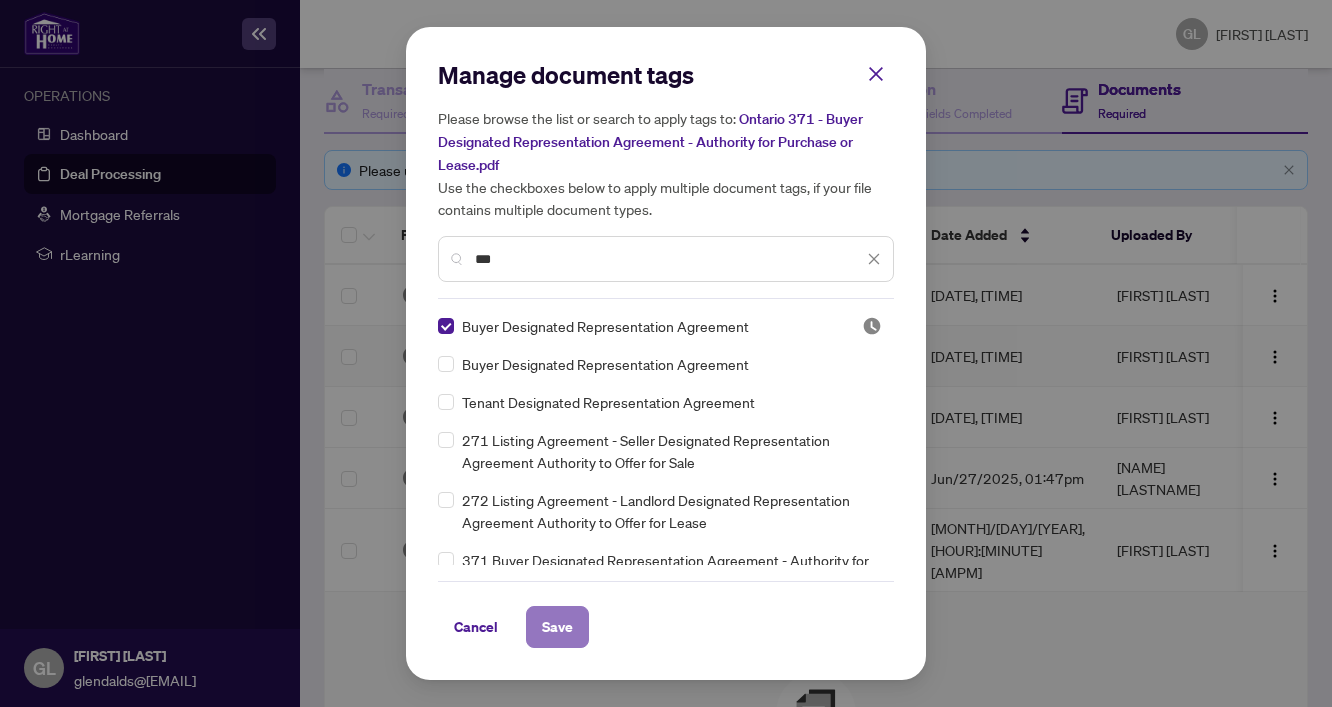 click on "Save" at bounding box center (0, 0) 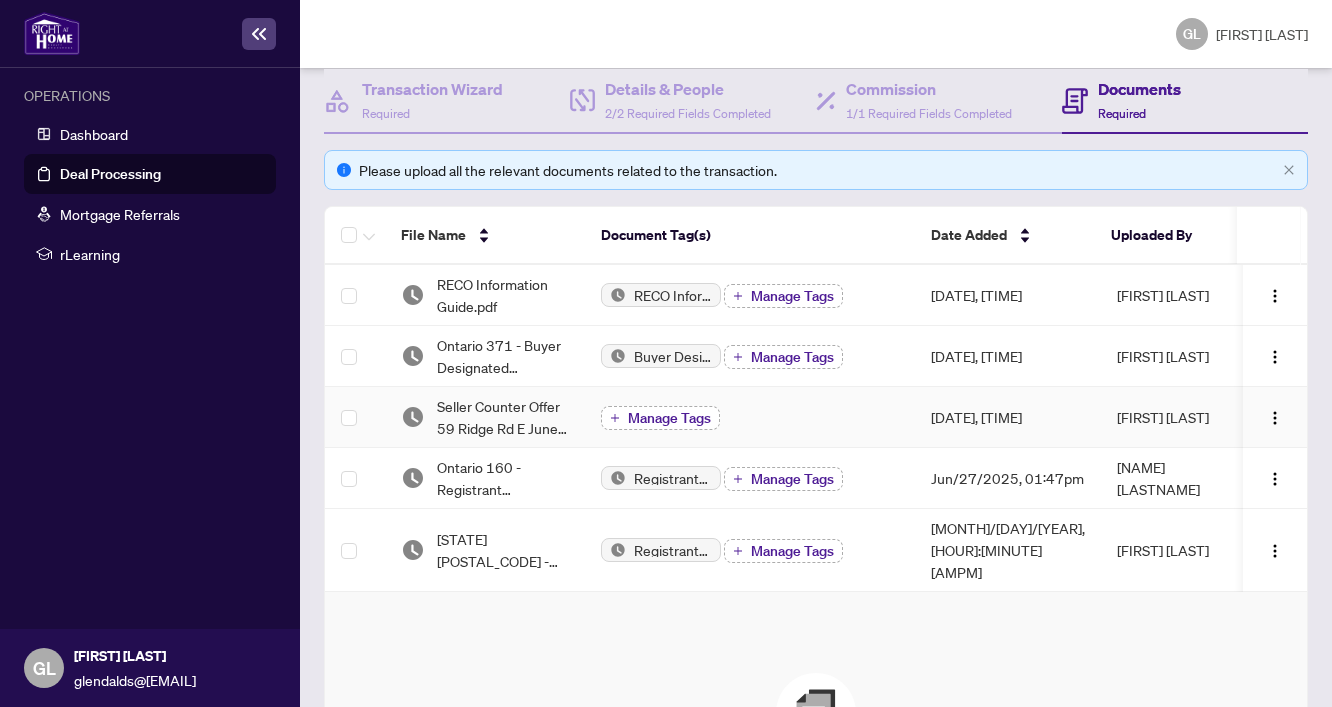 click on "Manage Tags" at bounding box center (669, 418) 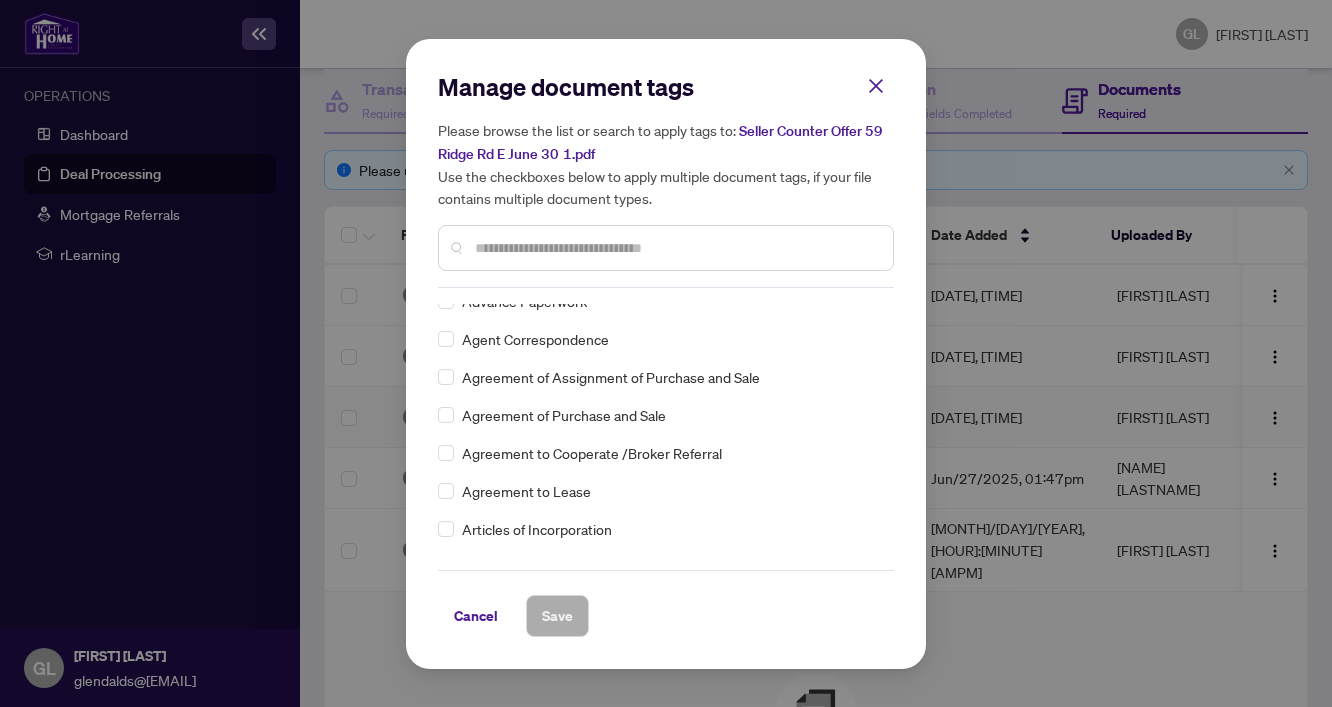 scroll, scrollTop: 68, scrollLeft: 0, axis: vertical 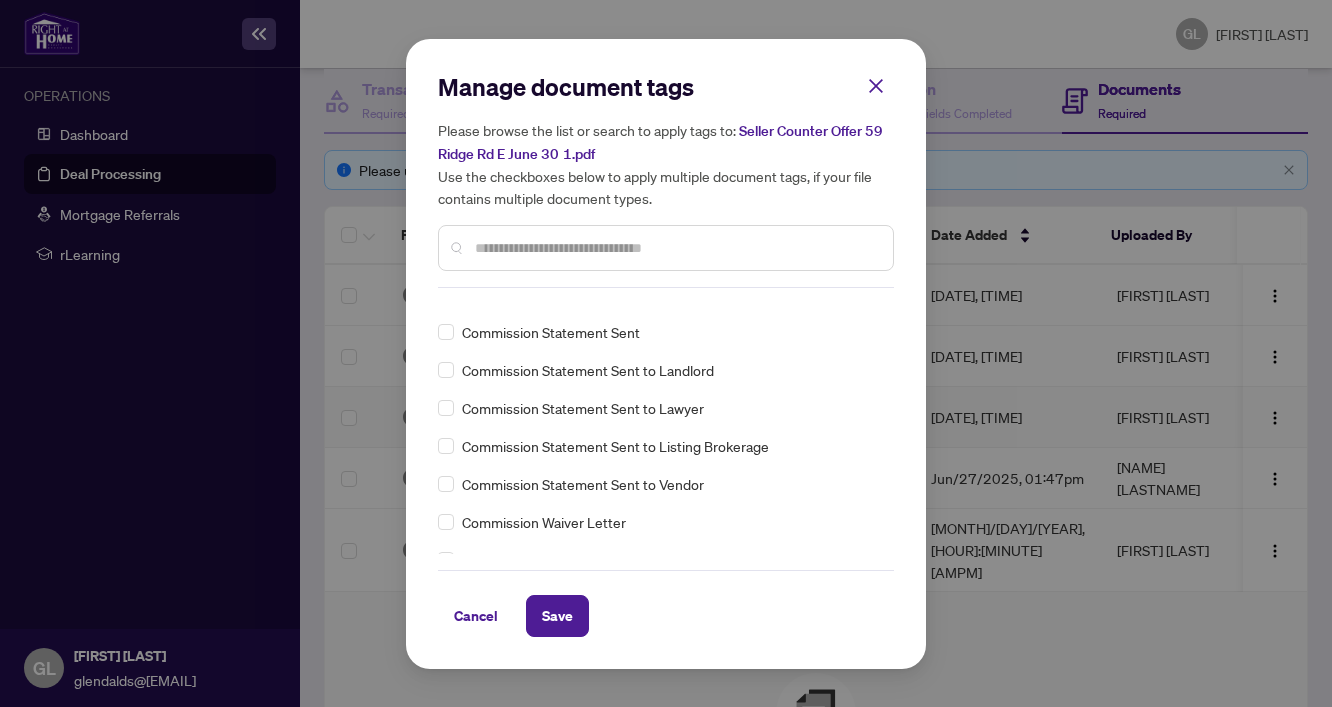 click at bounding box center (676, 248) 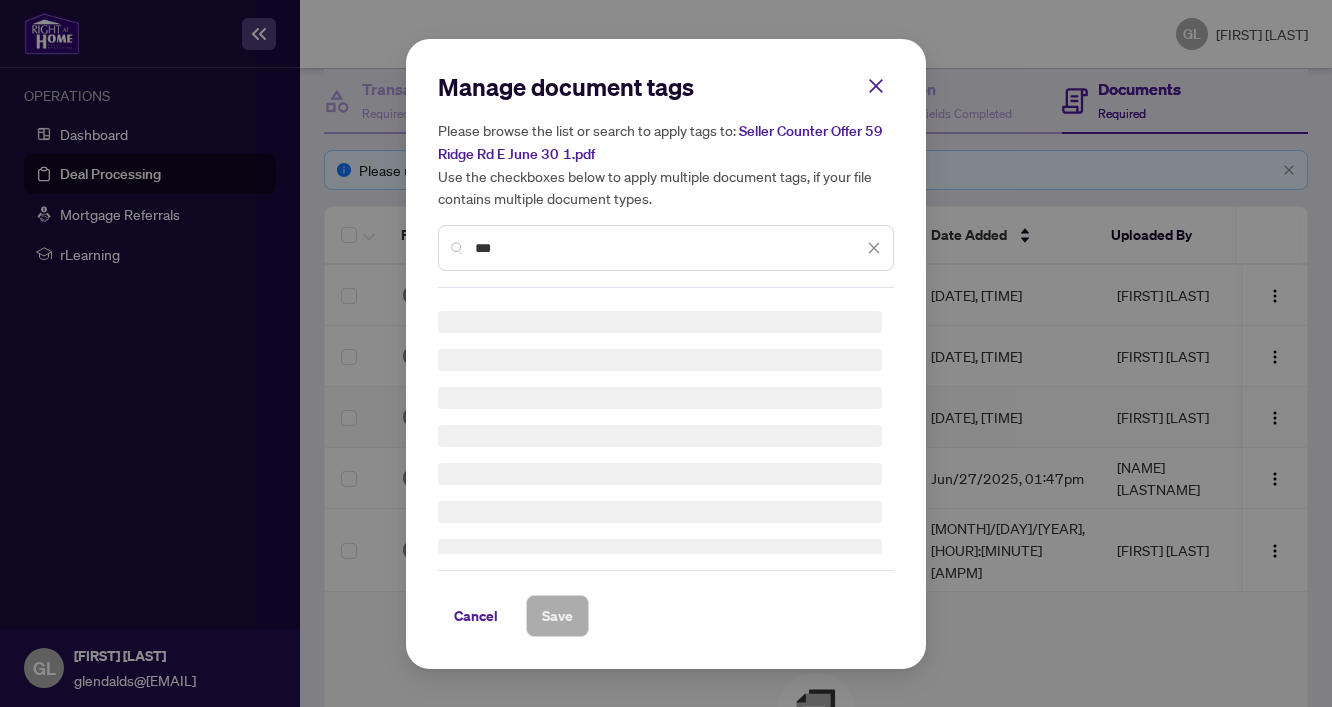scroll, scrollTop: 0, scrollLeft: 0, axis: both 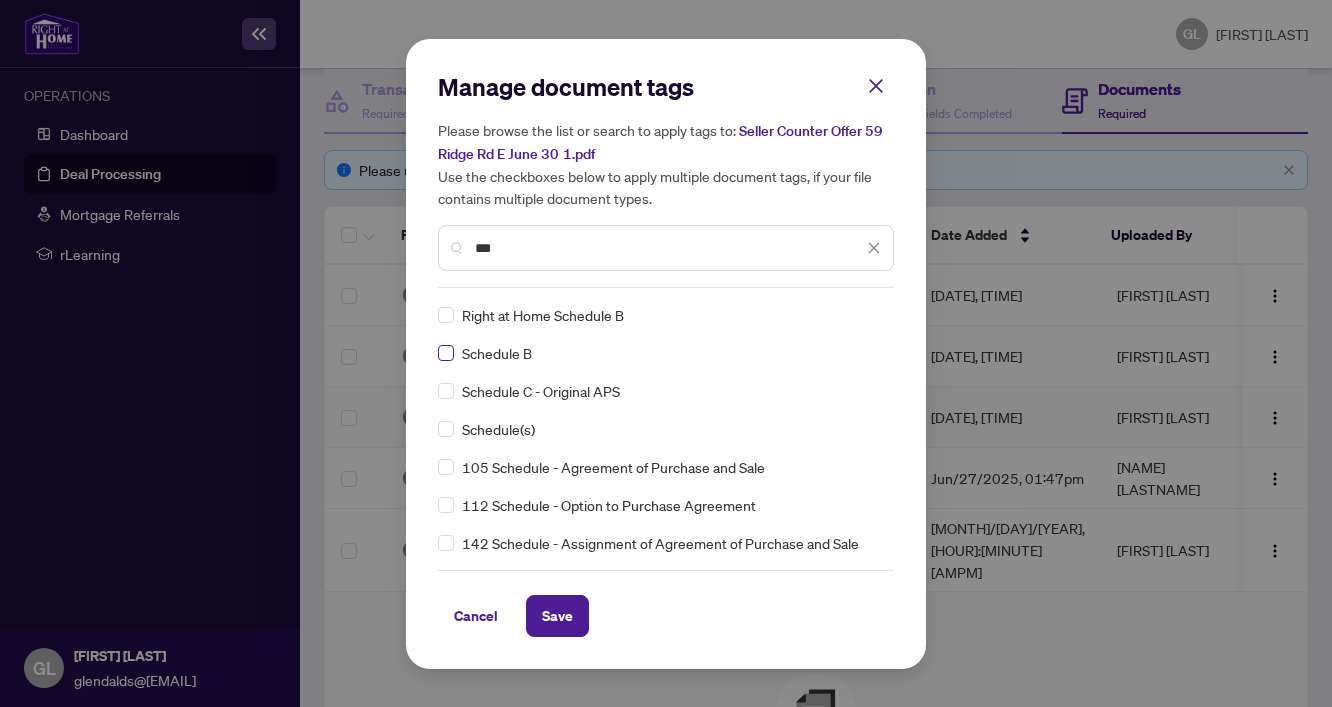 type on "***" 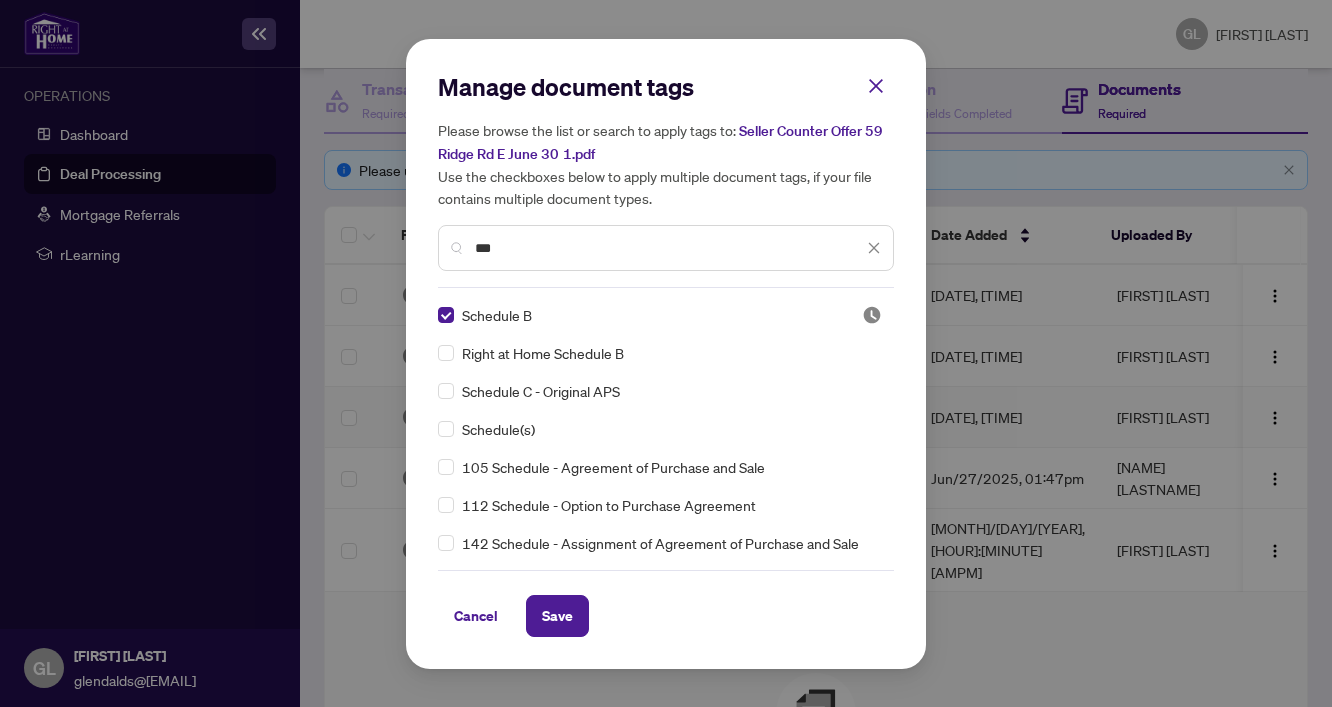 drag, startPoint x: 511, startPoint y: 245, endPoint x: 464, endPoint y: 248, distance: 47.095646 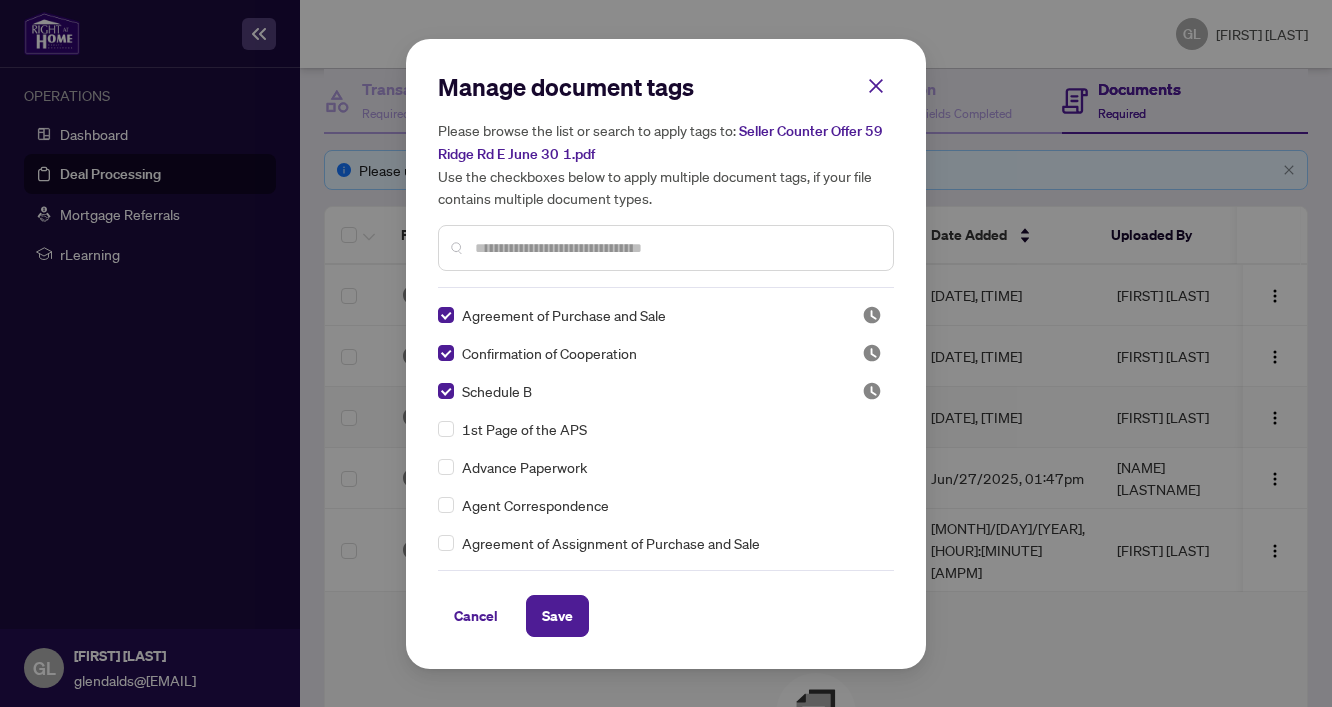 click at bounding box center (676, 248) 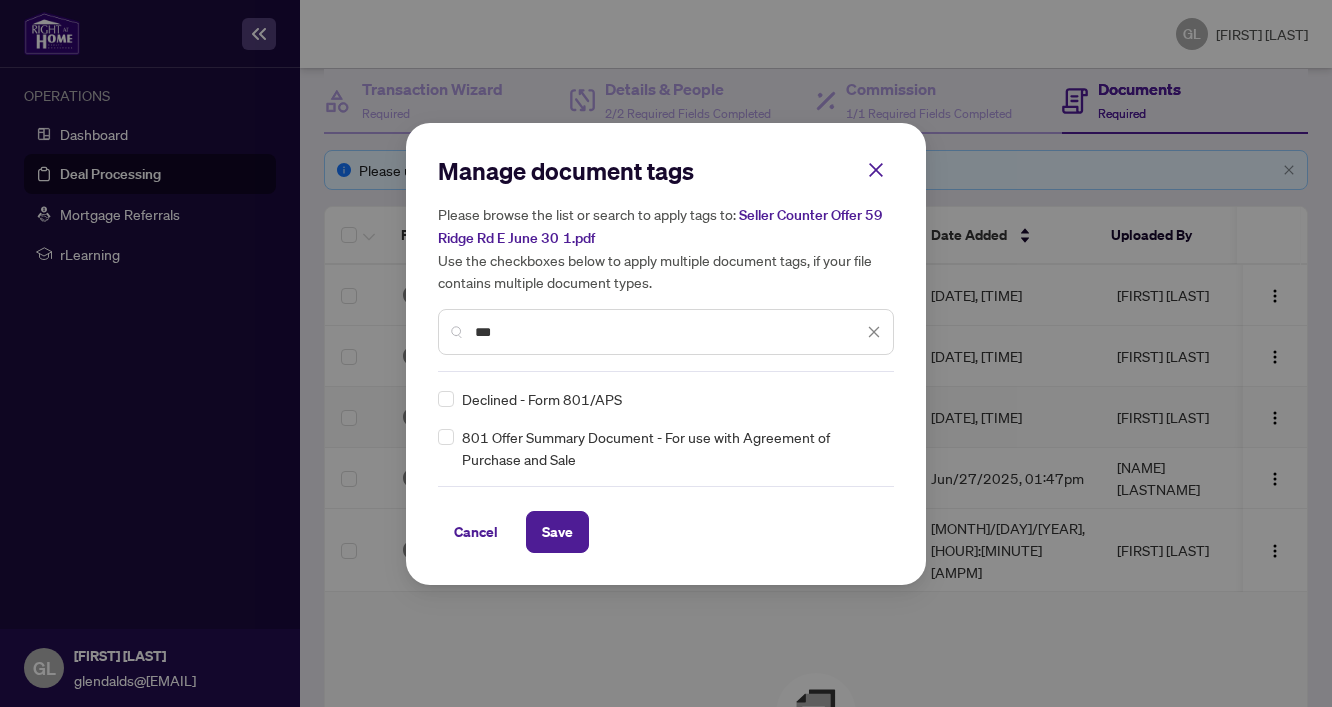 type on "***" 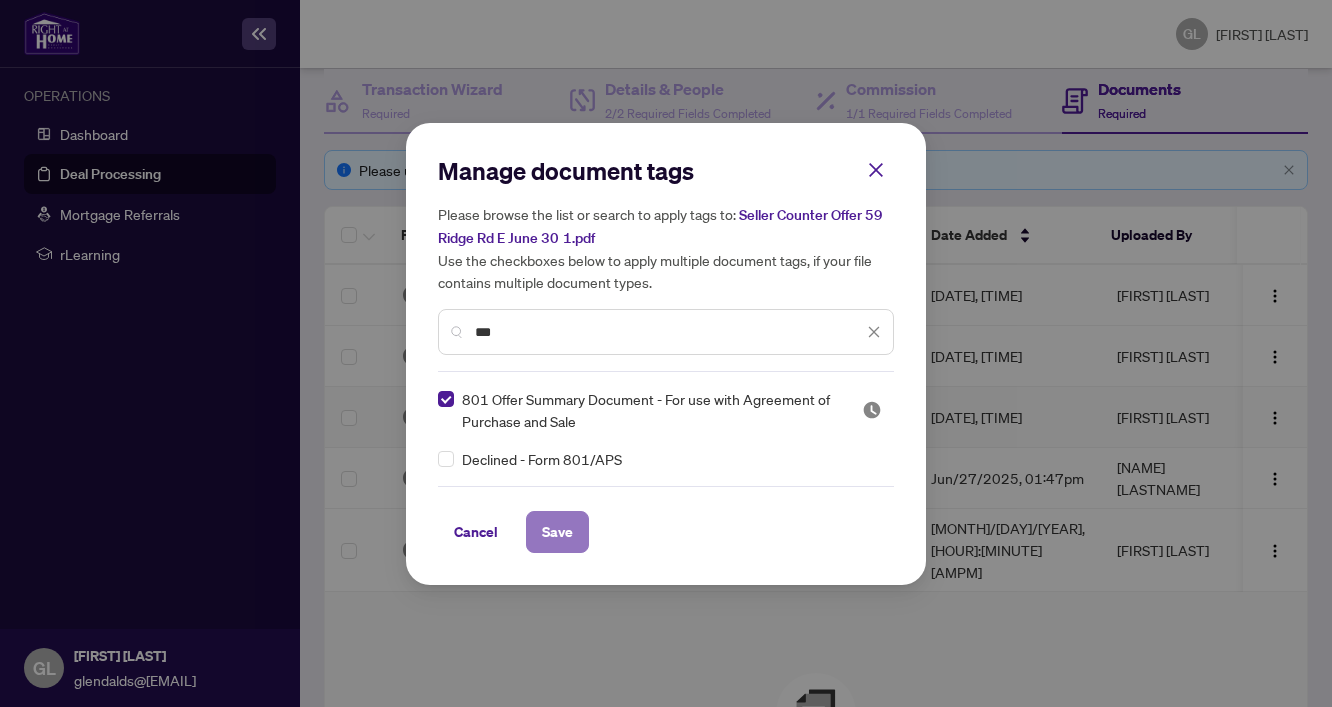 click on "Save" at bounding box center [0, 0] 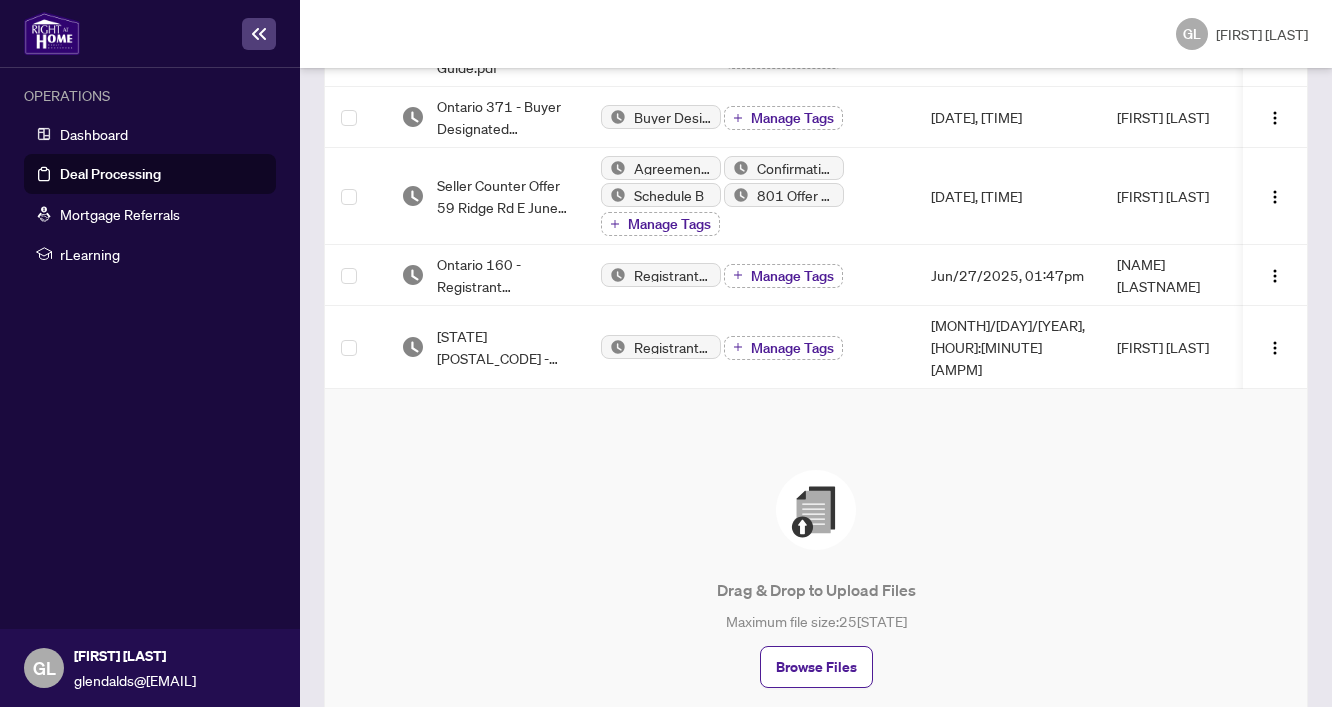 scroll, scrollTop: 613, scrollLeft: 0, axis: vertical 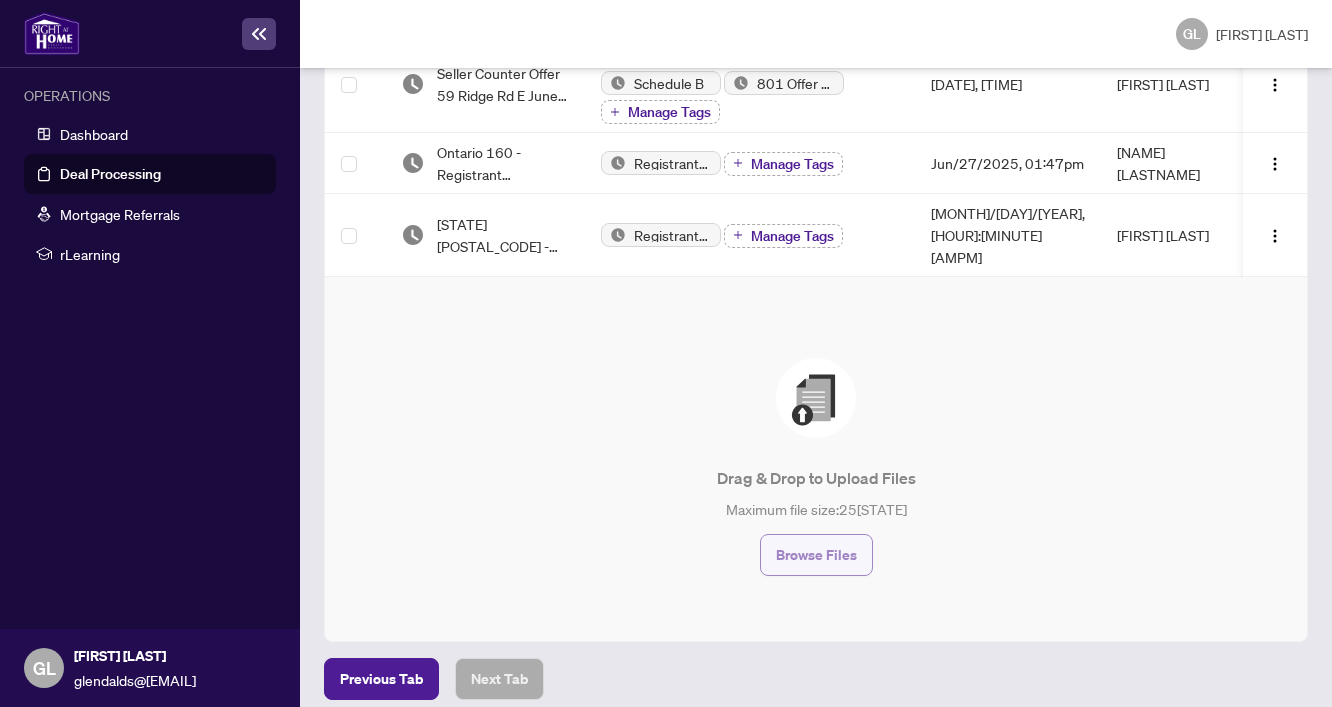 click on "Browse Files" at bounding box center [816, 555] 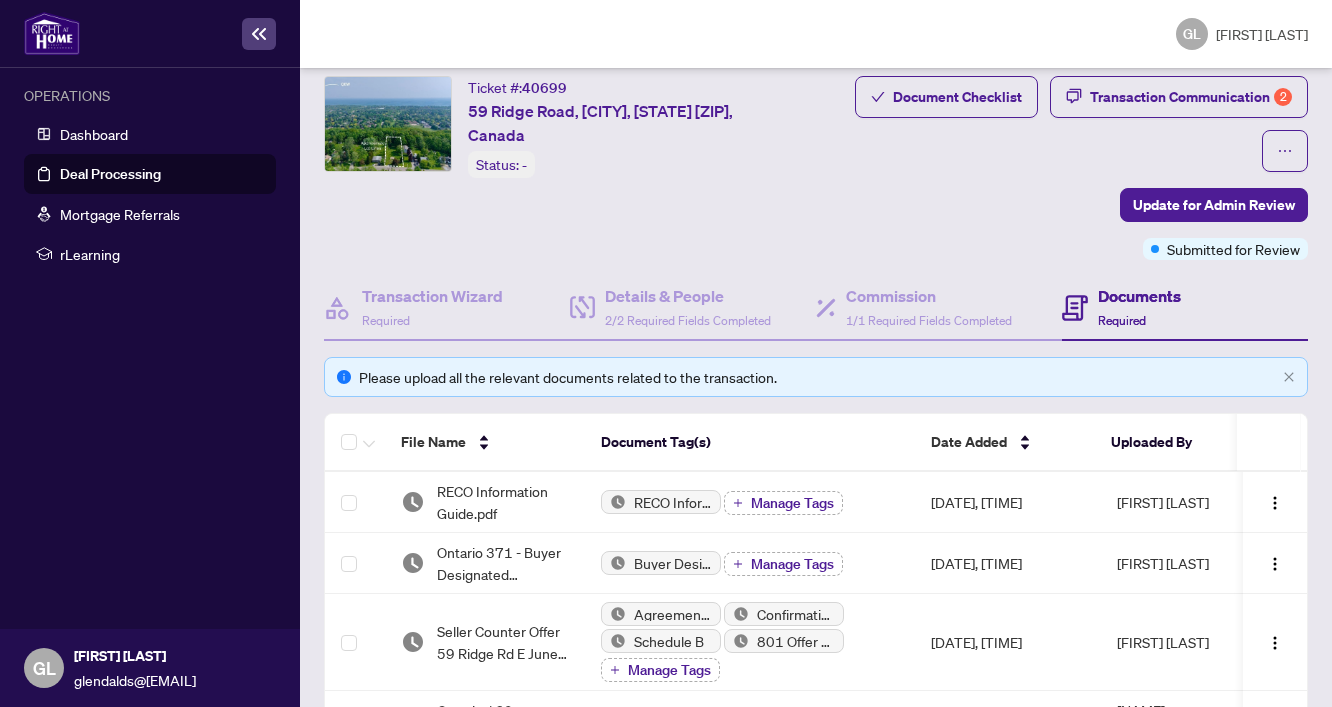 scroll, scrollTop: 0, scrollLeft: 0, axis: both 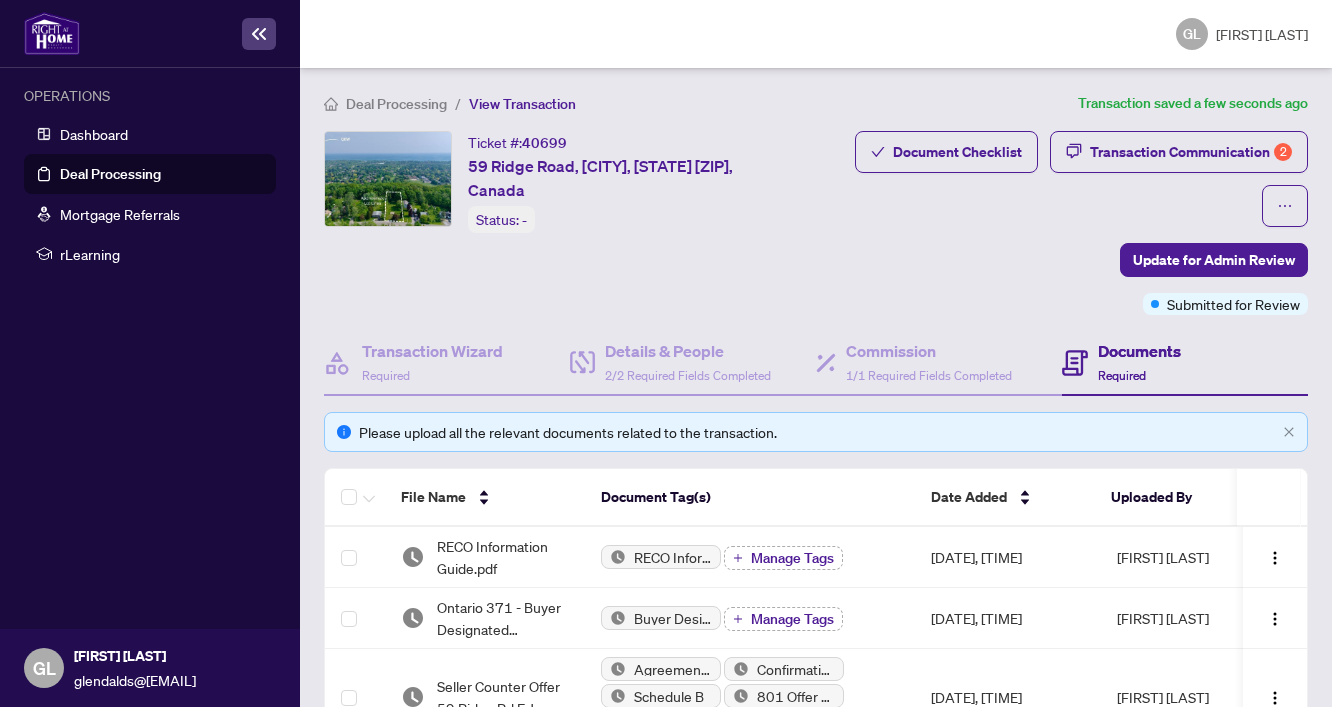 click on "Documents" at bounding box center (1139, 351) 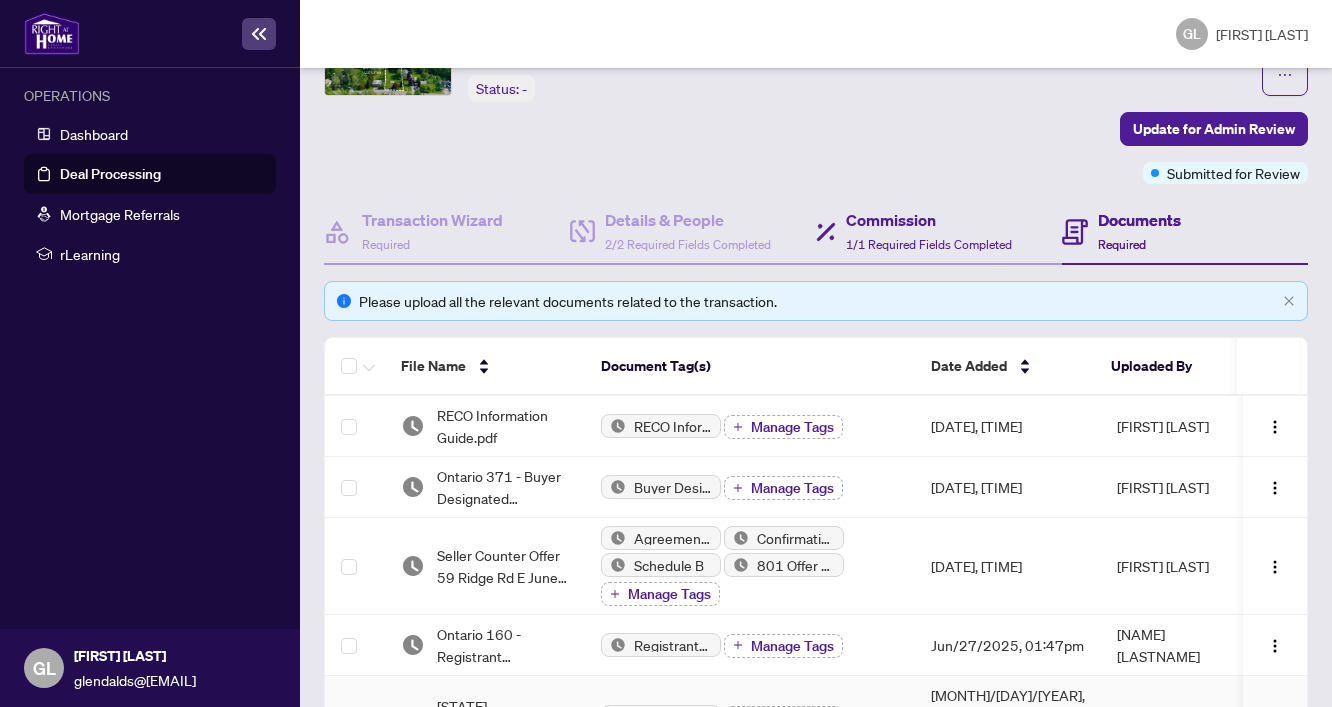 scroll, scrollTop: 0, scrollLeft: 0, axis: both 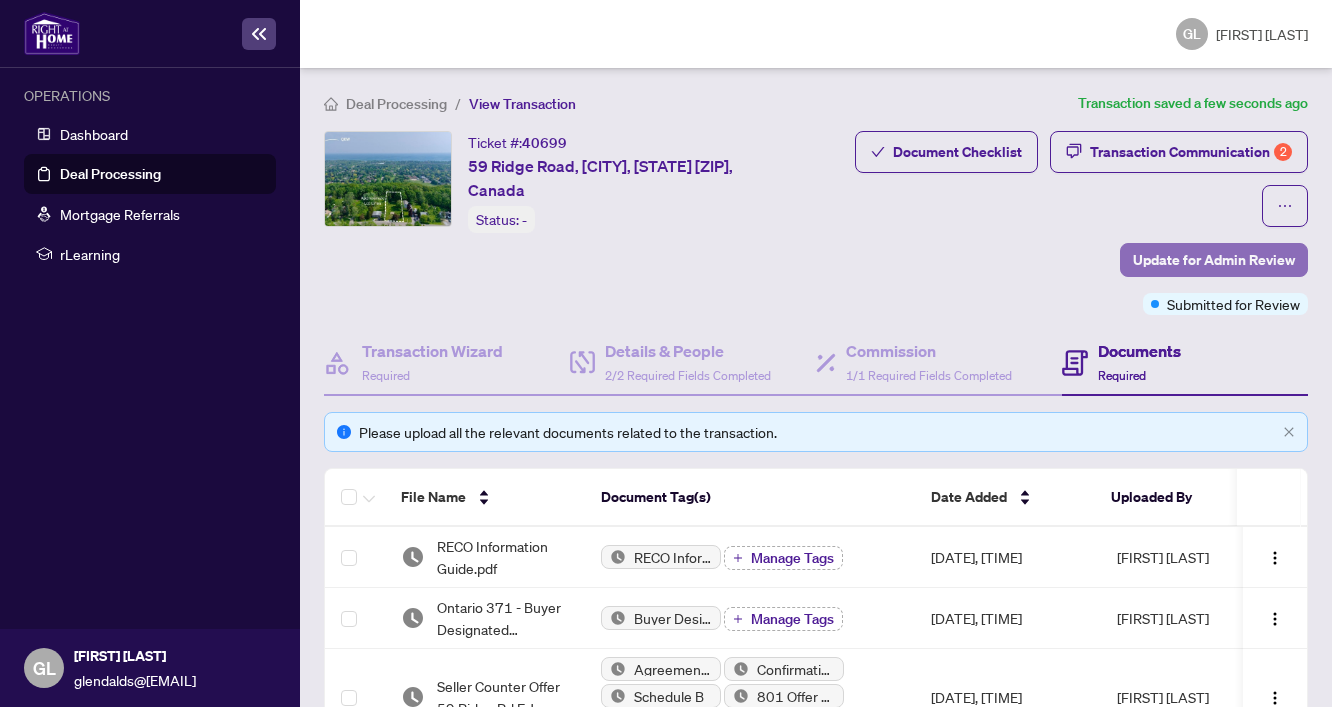 click on "Update for Admin Review" at bounding box center [1214, 260] 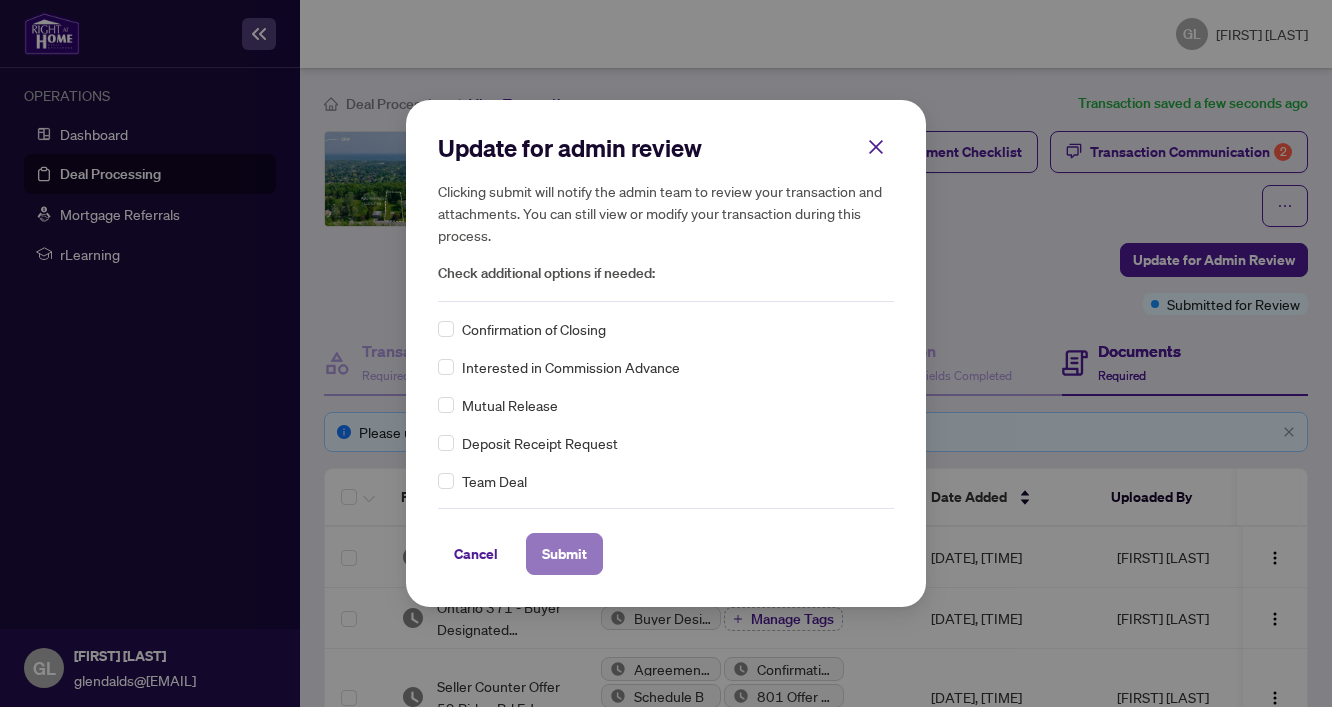 click on "Submit" at bounding box center (0, 0) 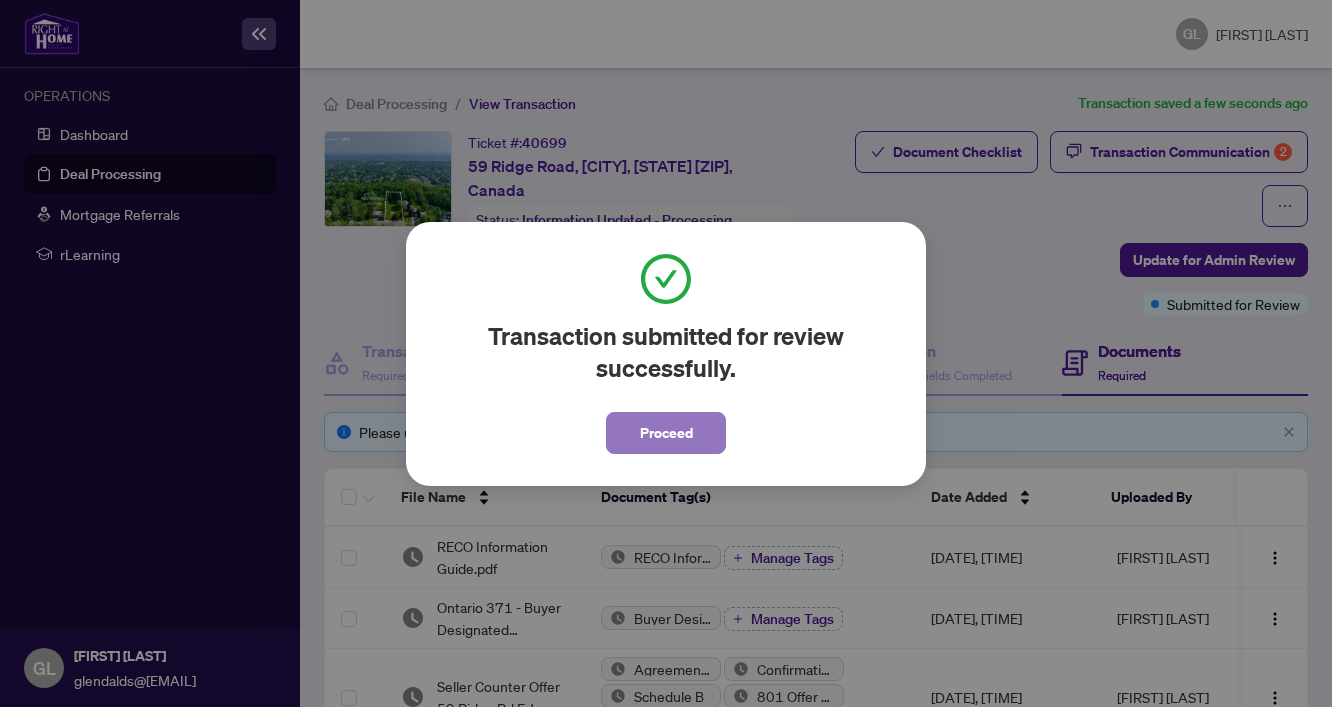 click on "Proceed" at bounding box center (666, 433) 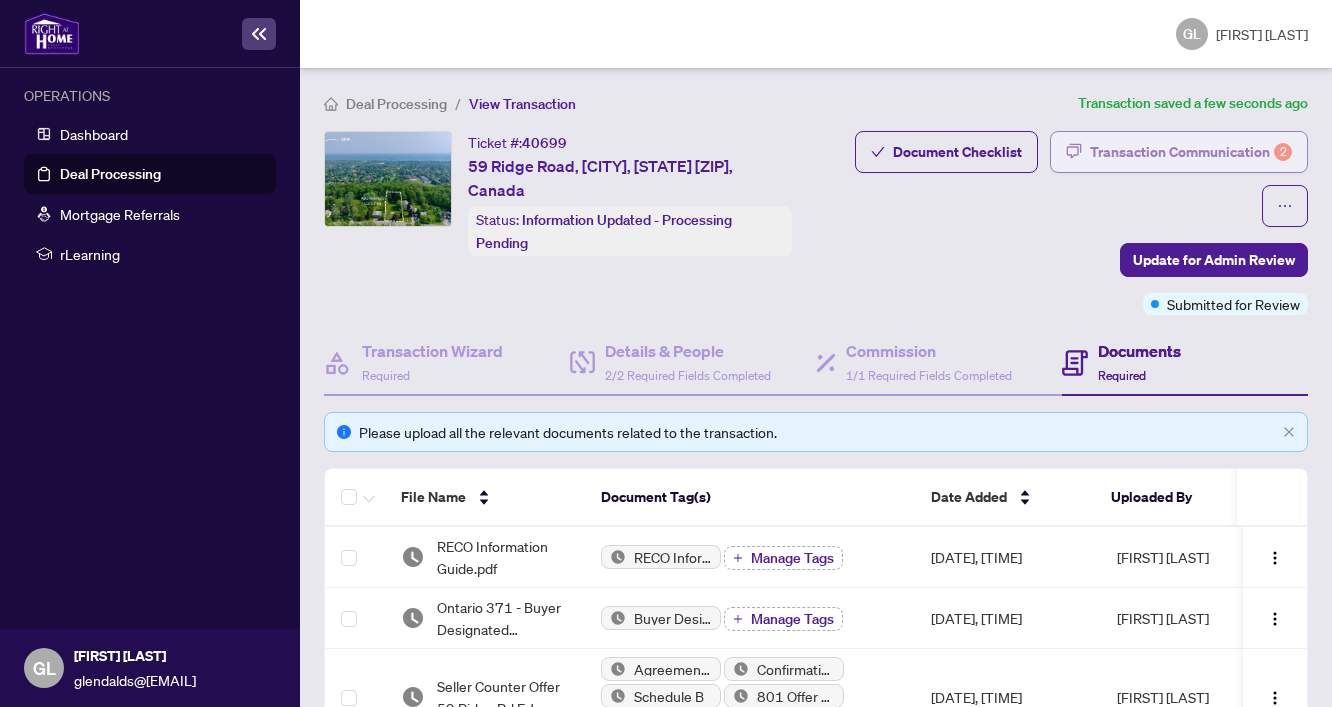 click on "Transaction Communication 2" at bounding box center (1191, 152) 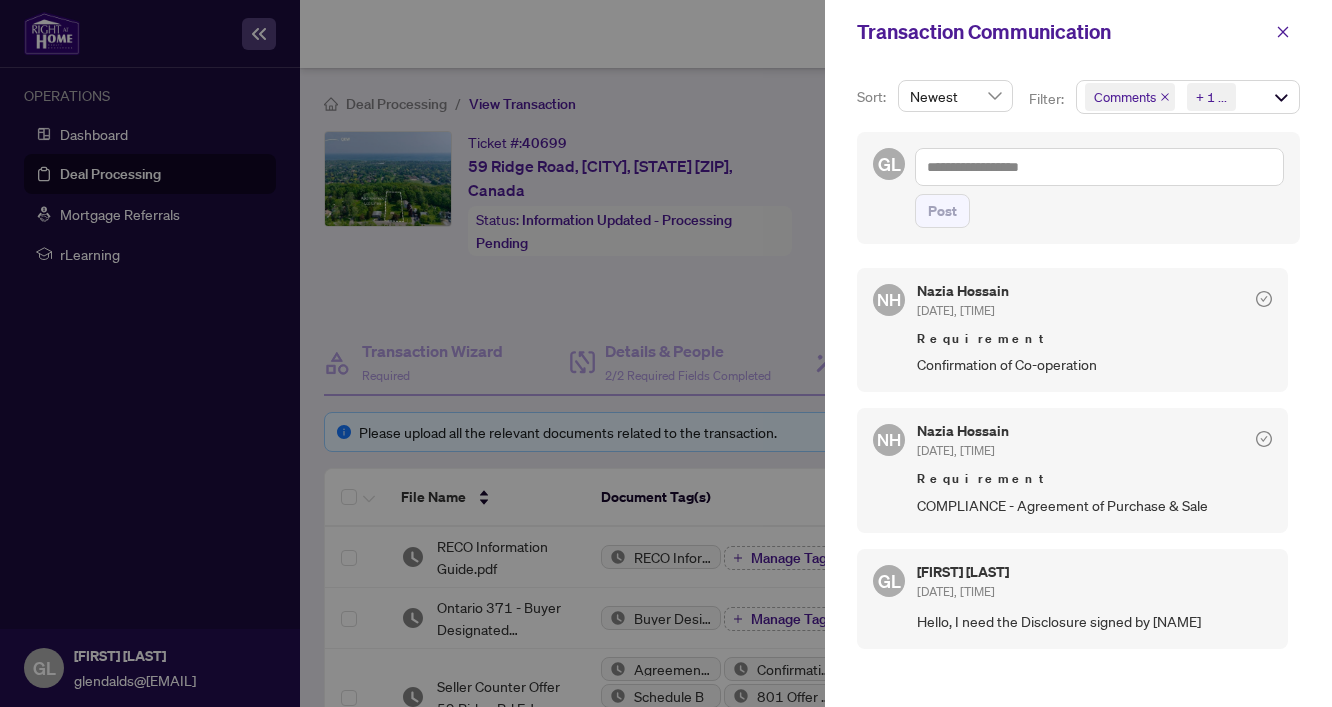 scroll, scrollTop: 4, scrollLeft: 0, axis: vertical 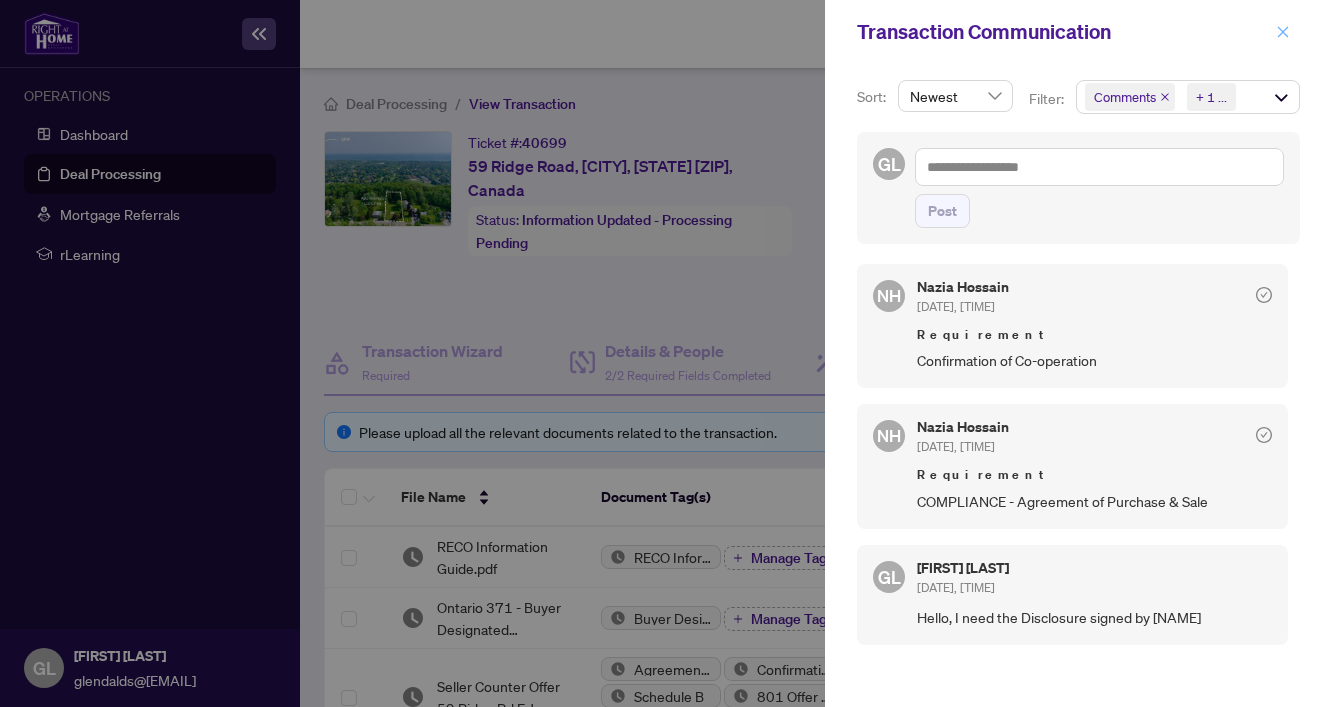 click at bounding box center (1283, 32) 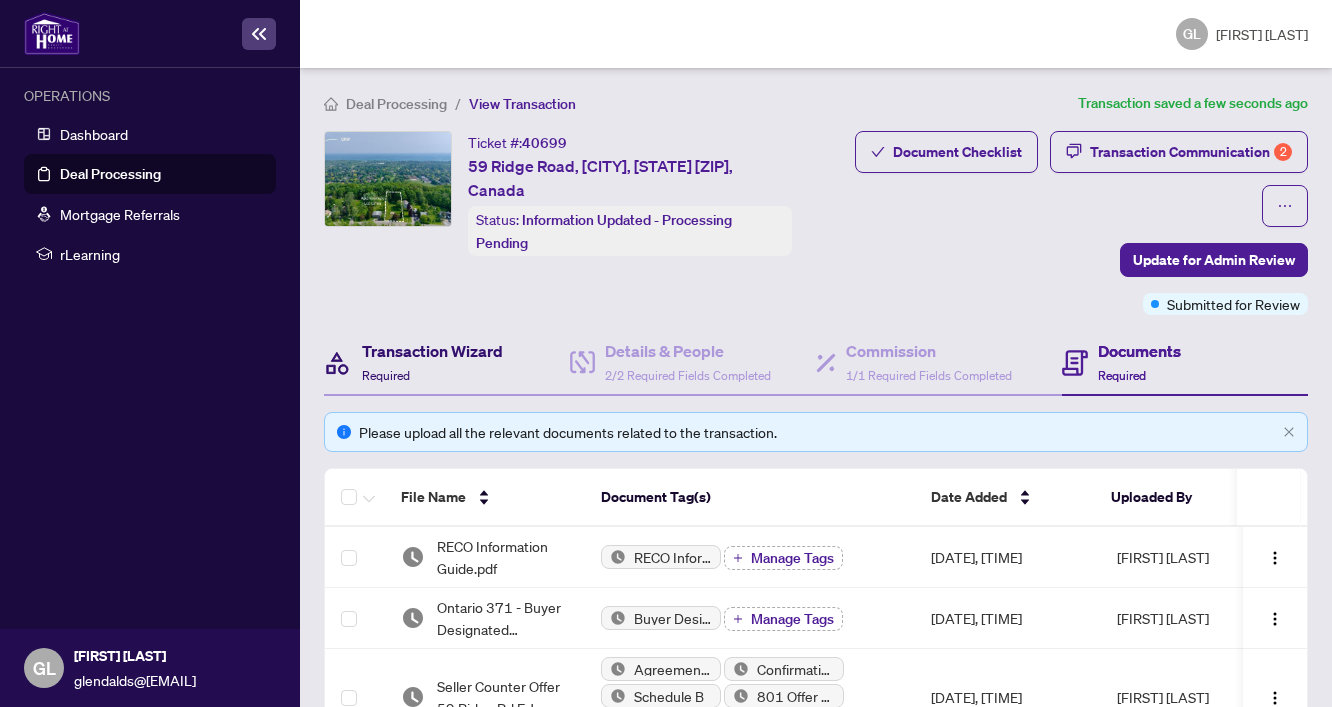 click on "Transaction Wizard" at bounding box center [432, 351] 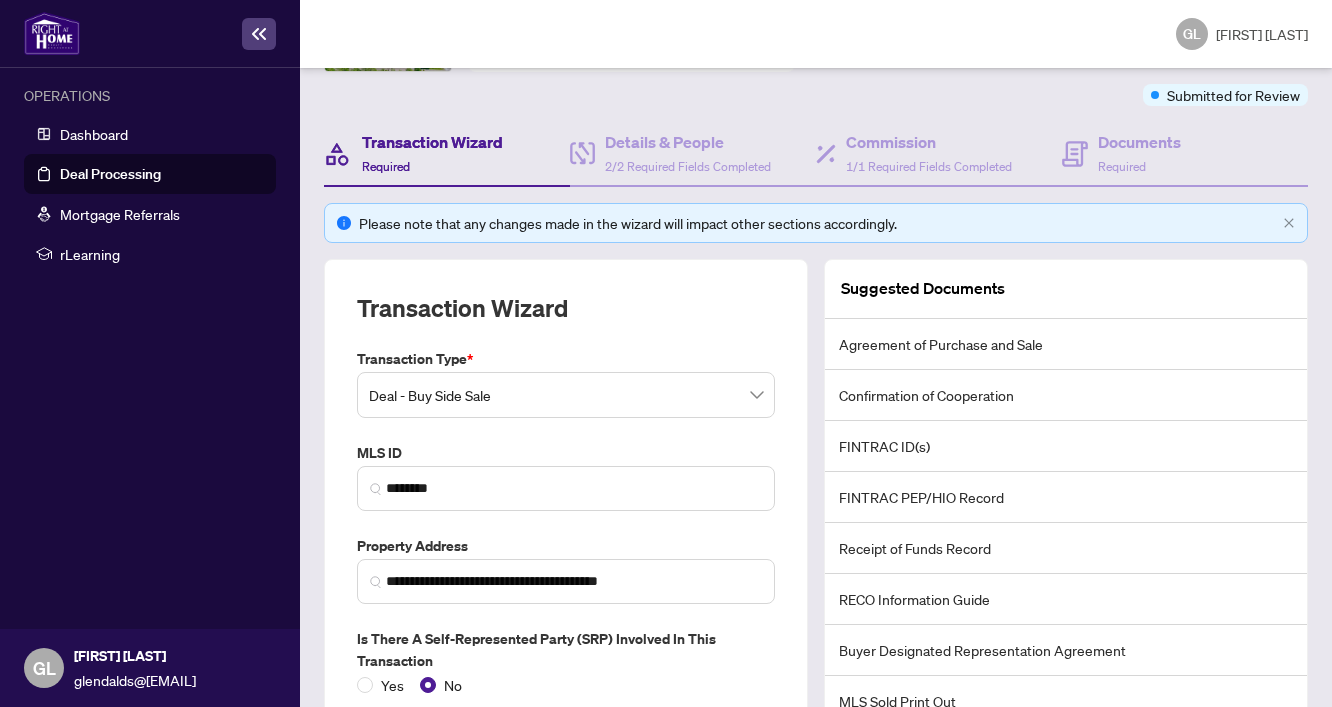 scroll, scrollTop: 0, scrollLeft: 0, axis: both 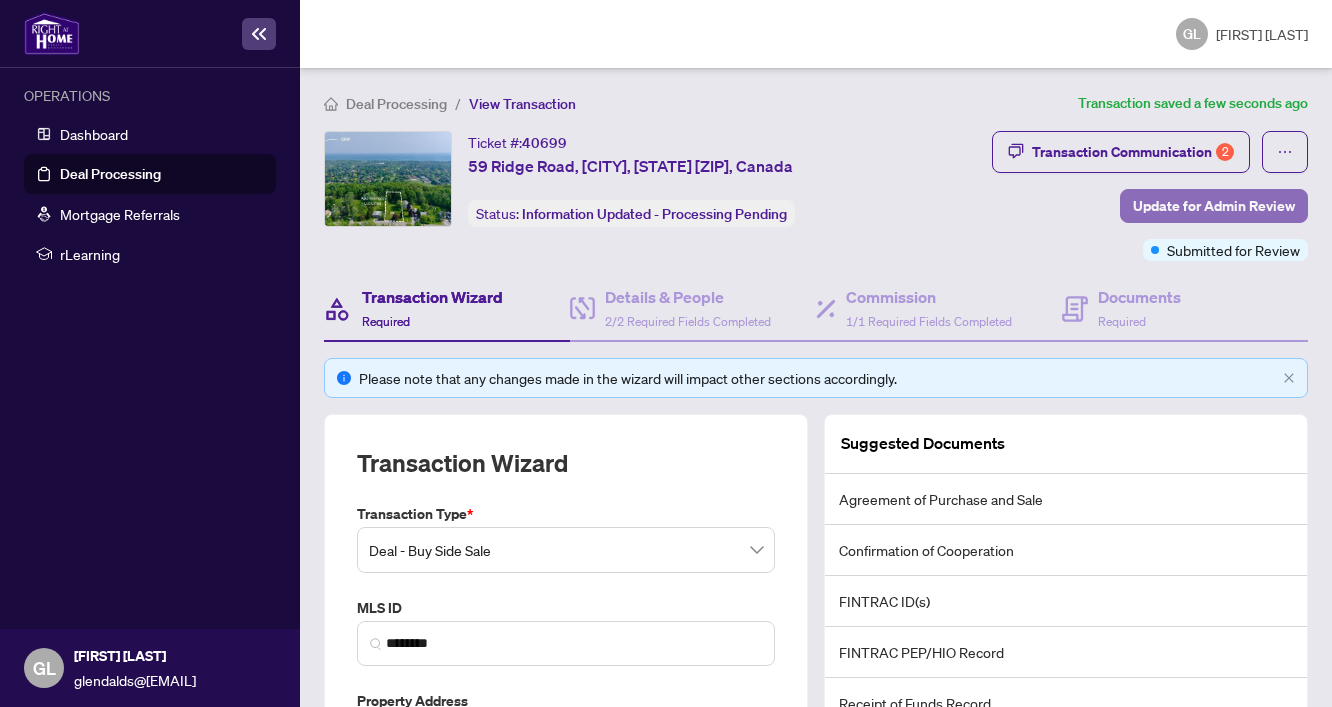 click on "Update for Admin Review" at bounding box center (1214, 206) 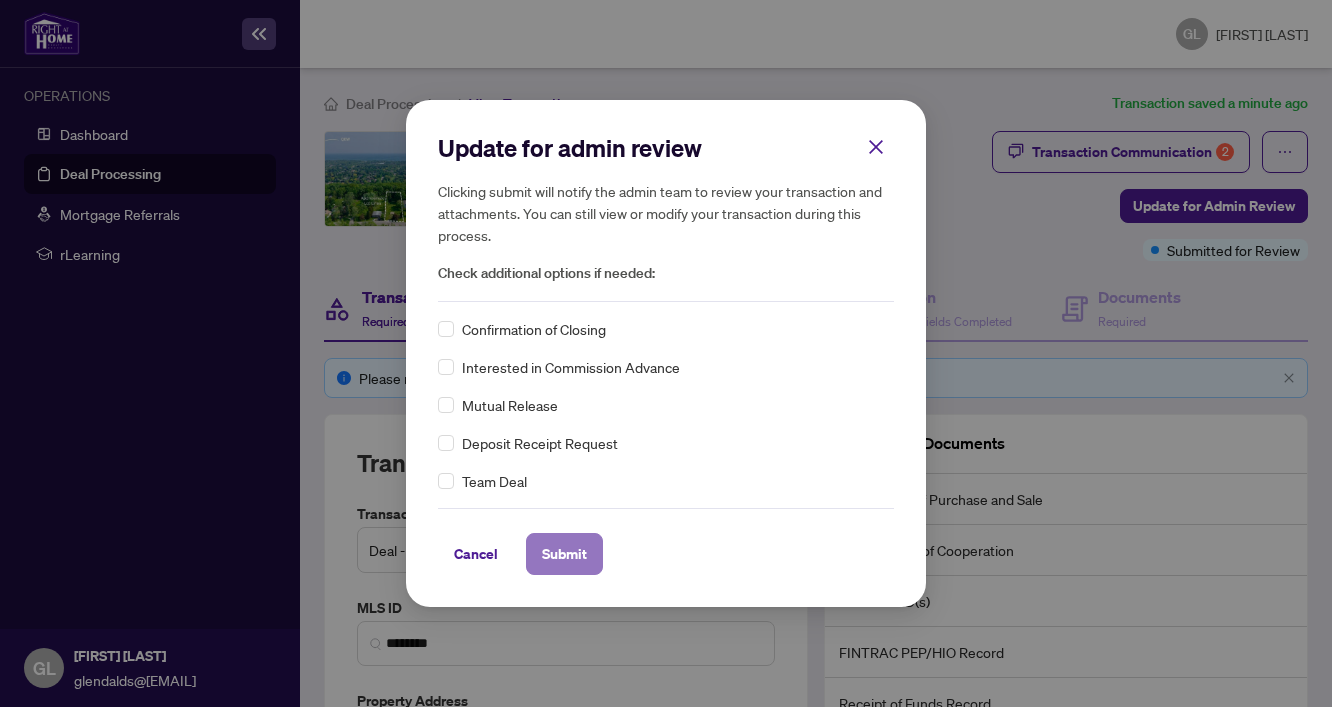 click on "Submit" at bounding box center (564, 554) 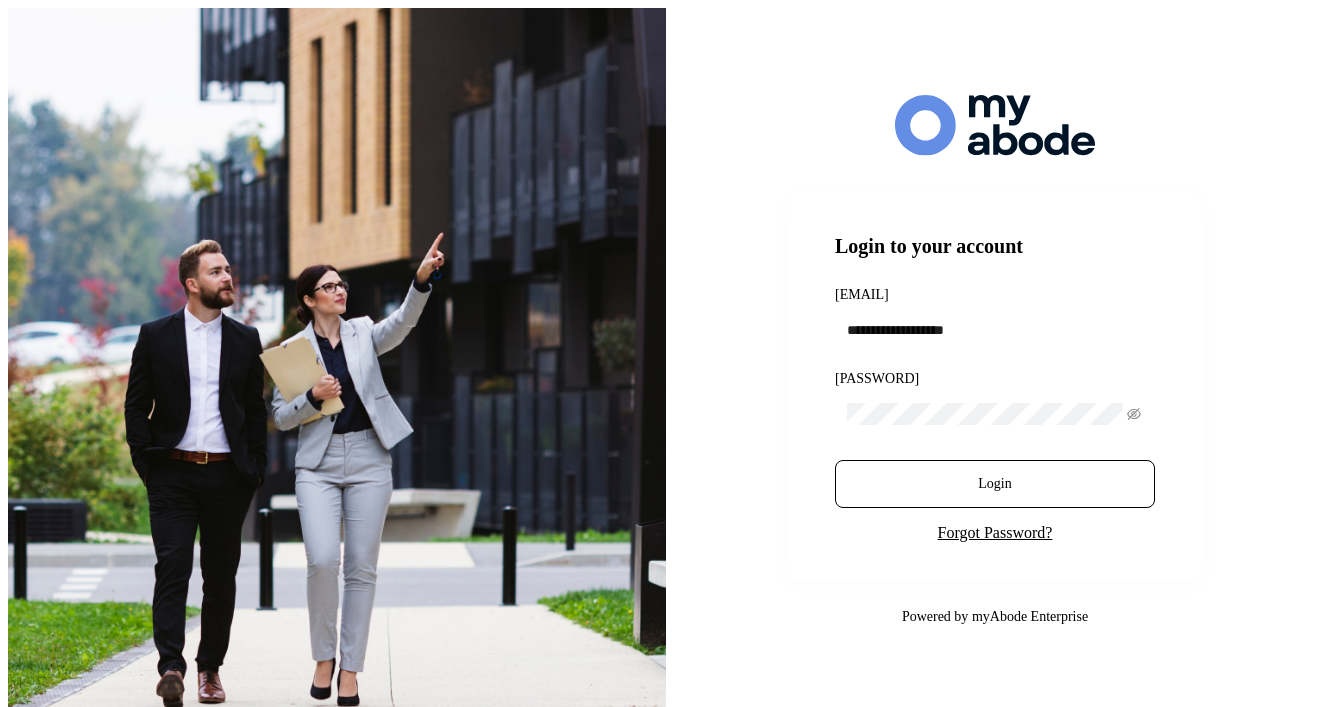 scroll, scrollTop: 0, scrollLeft: 0, axis: both 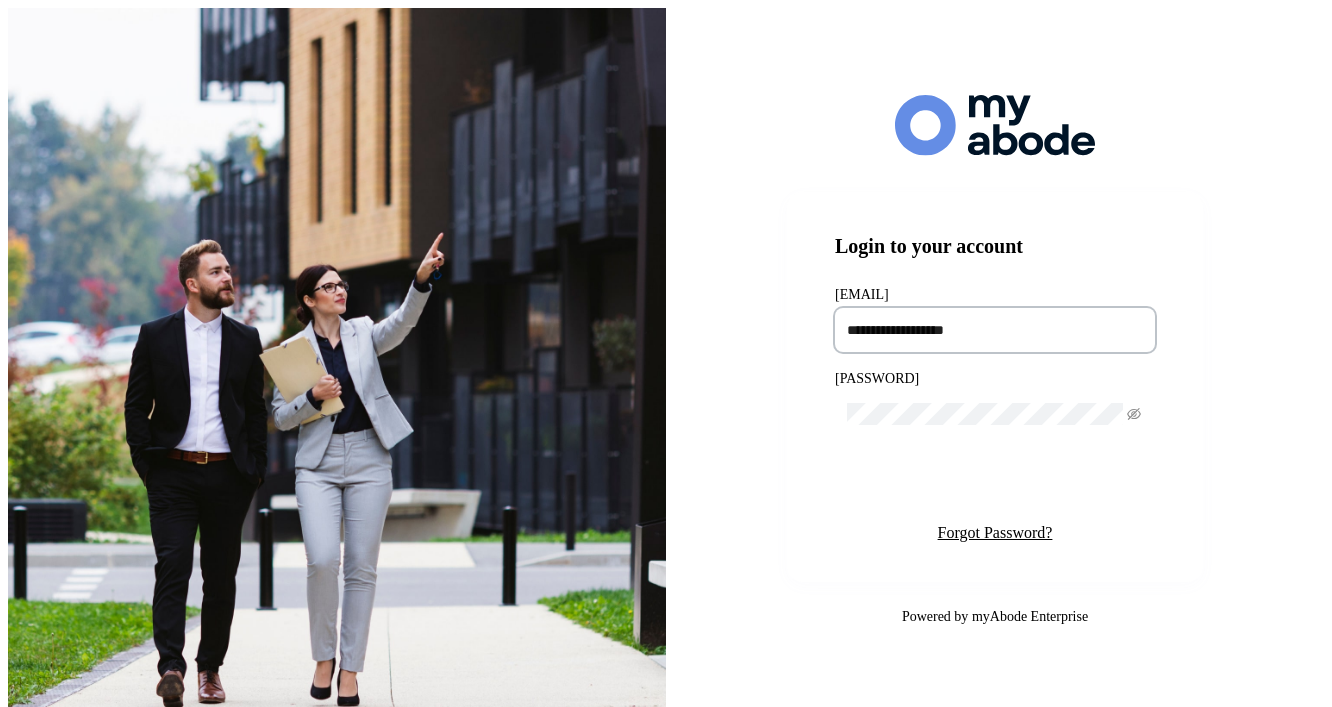type on "**********" 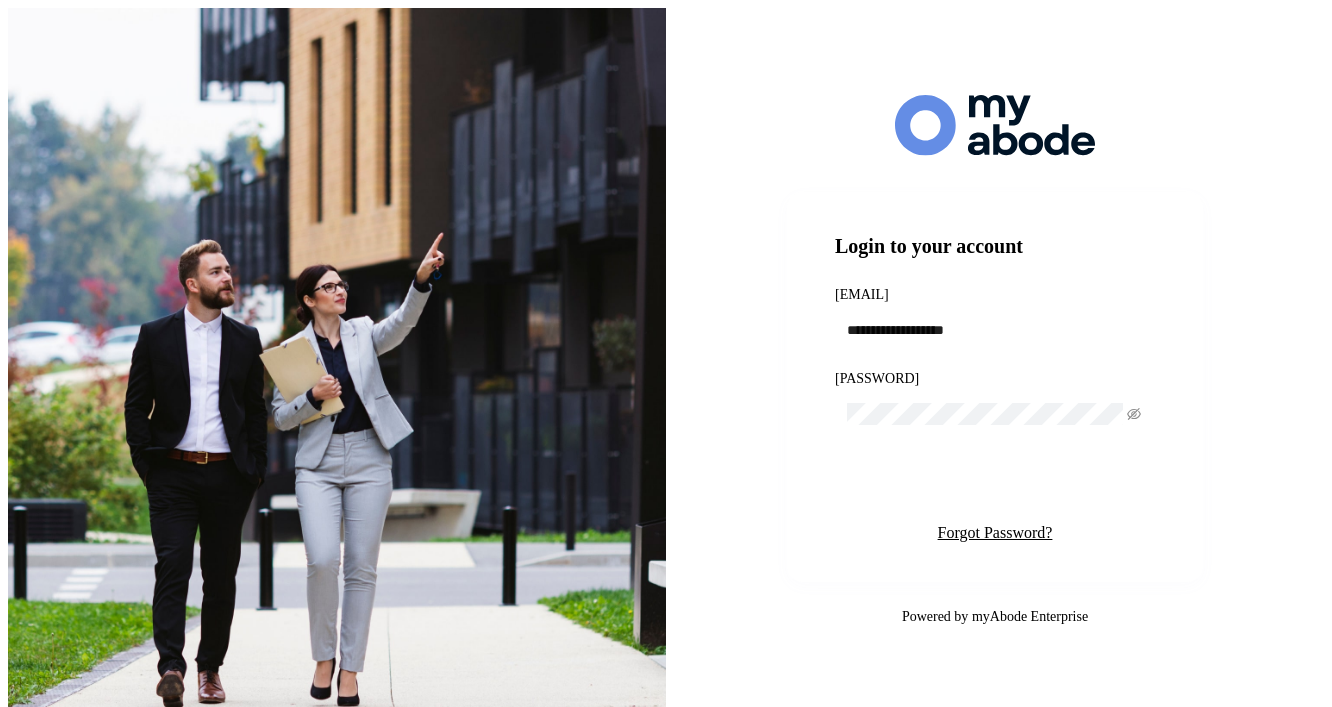 click on "Login" at bounding box center (994, 484) 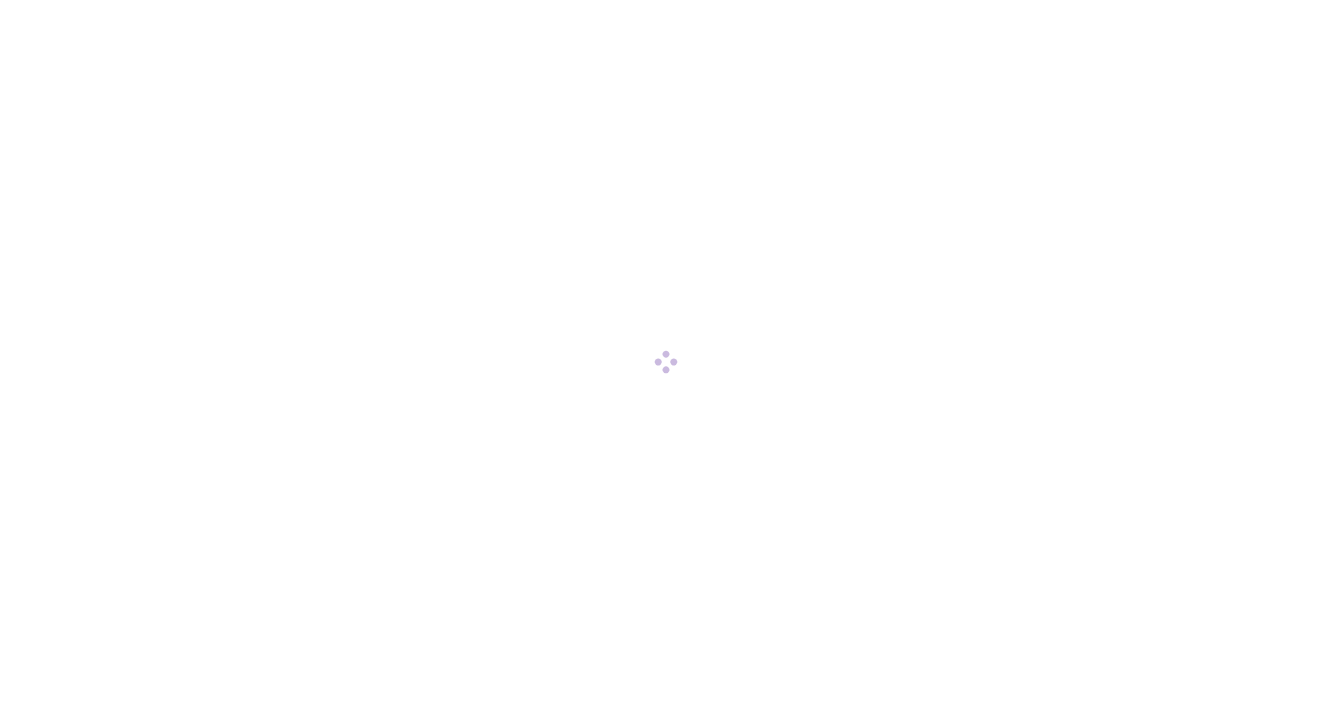 scroll, scrollTop: 0, scrollLeft: 0, axis: both 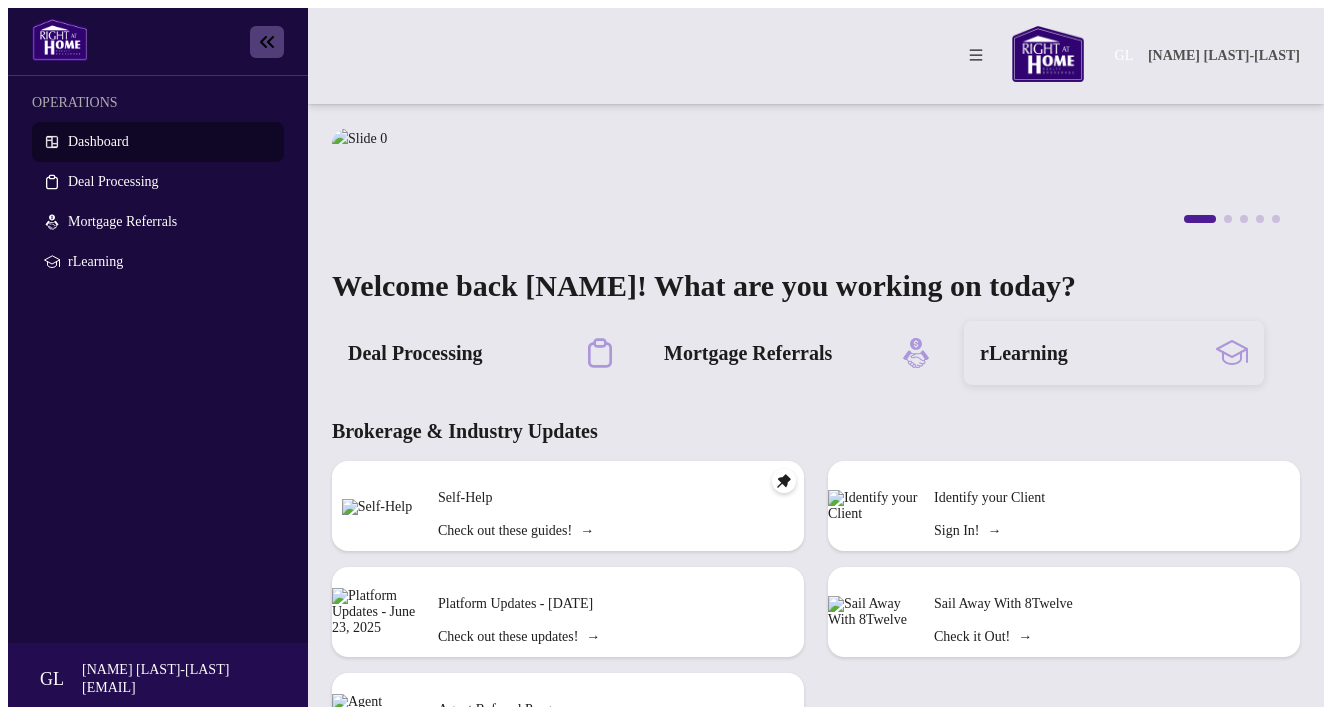 click on "rLearning" at bounding box center [1114, 353] 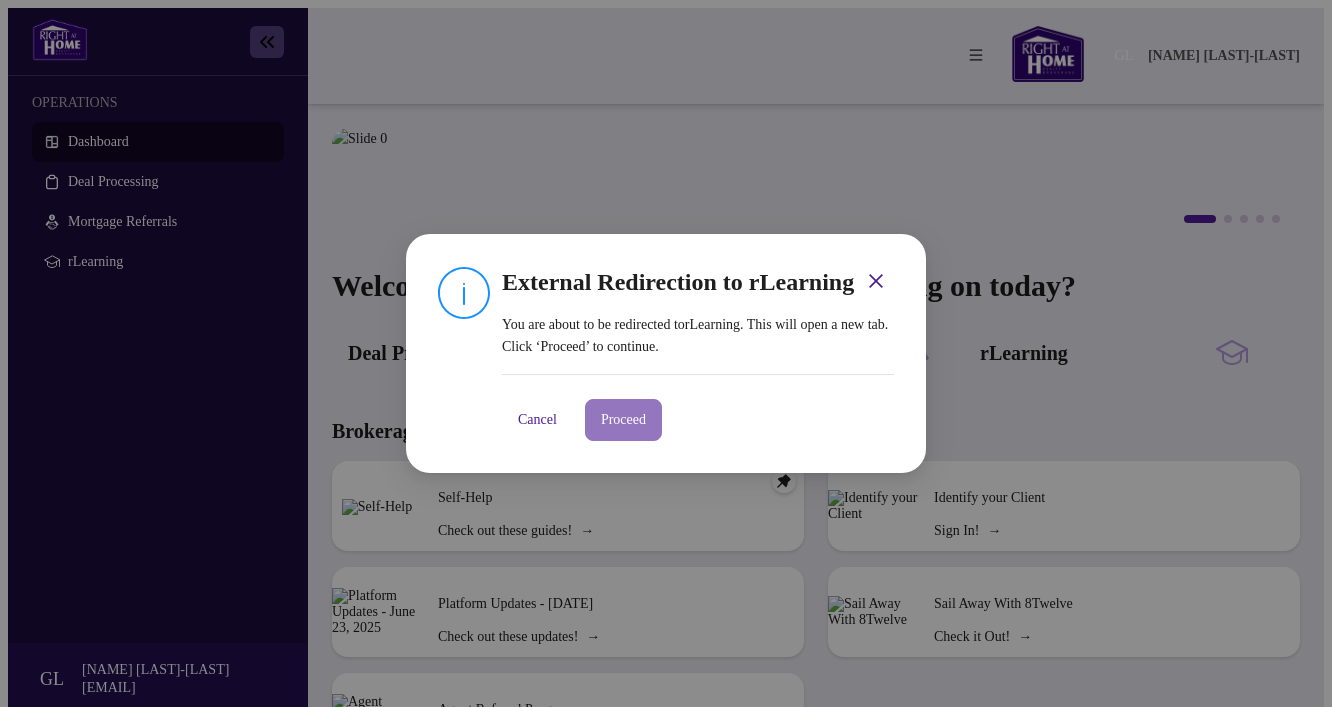 click on "Proceed" at bounding box center [623, 420] 